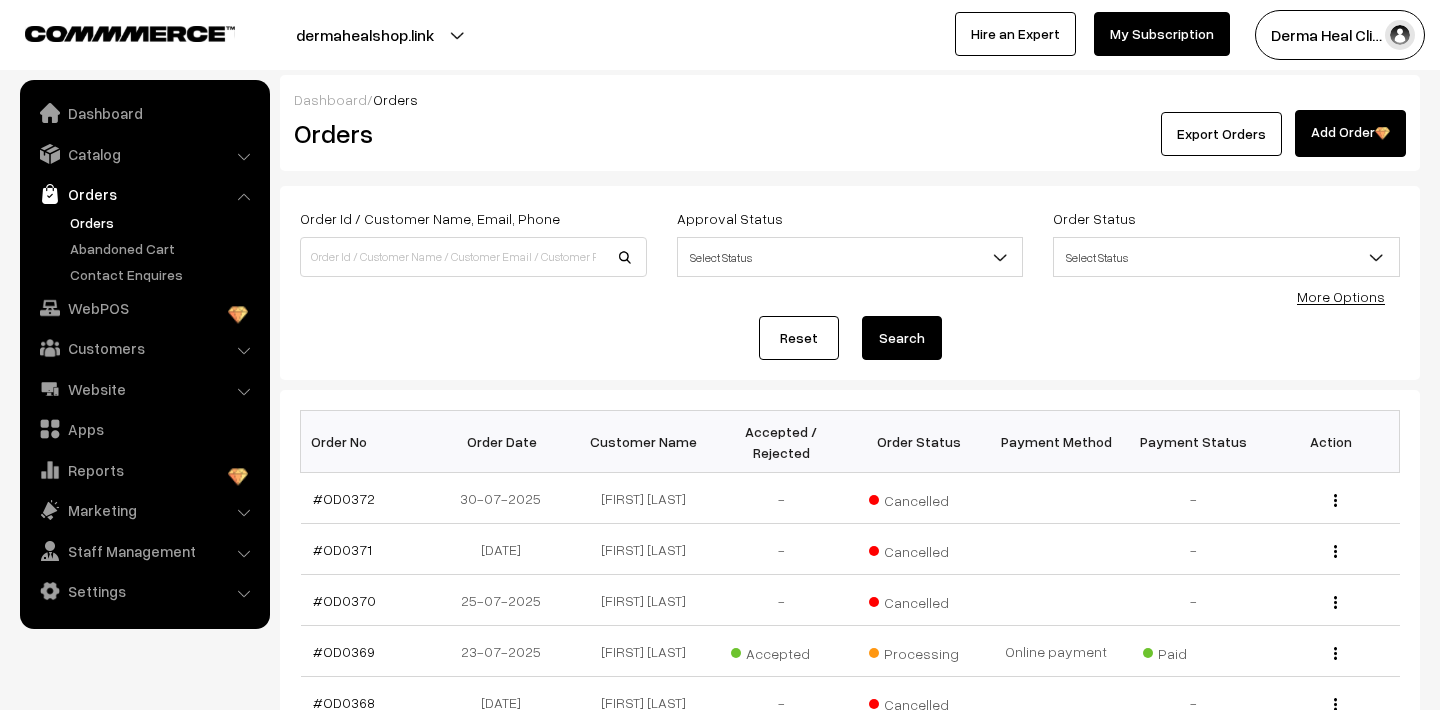 click on "Orders" at bounding box center (164, 222) 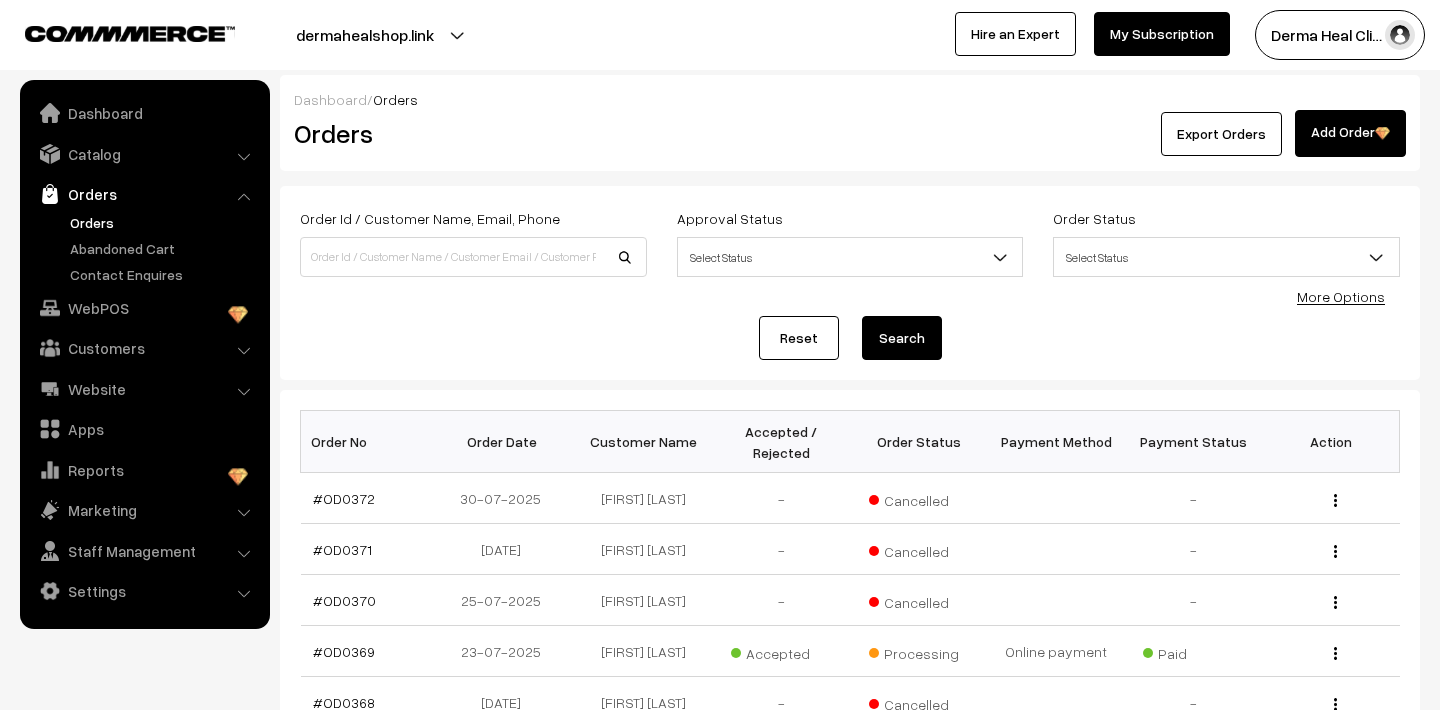 click on "Orders" at bounding box center [164, 222] 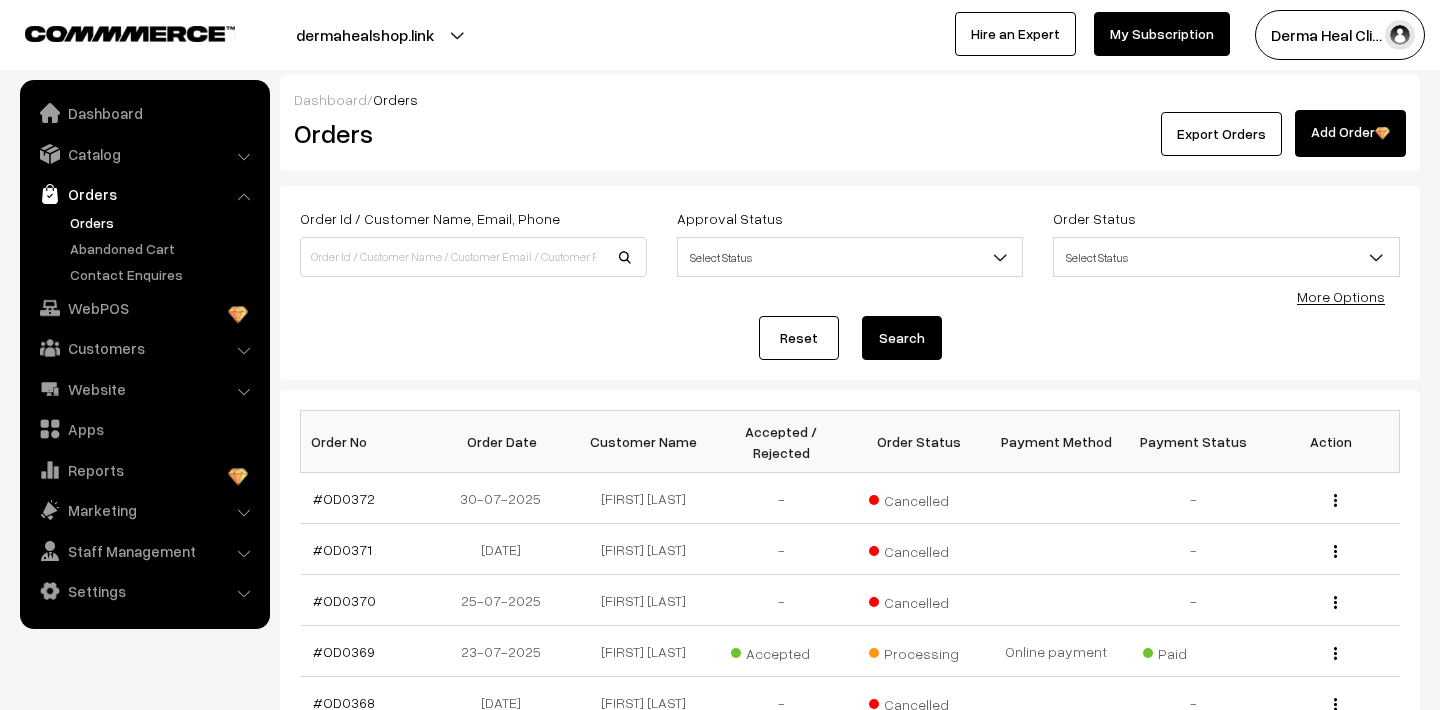 scroll, scrollTop: 0, scrollLeft: 0, axis: both 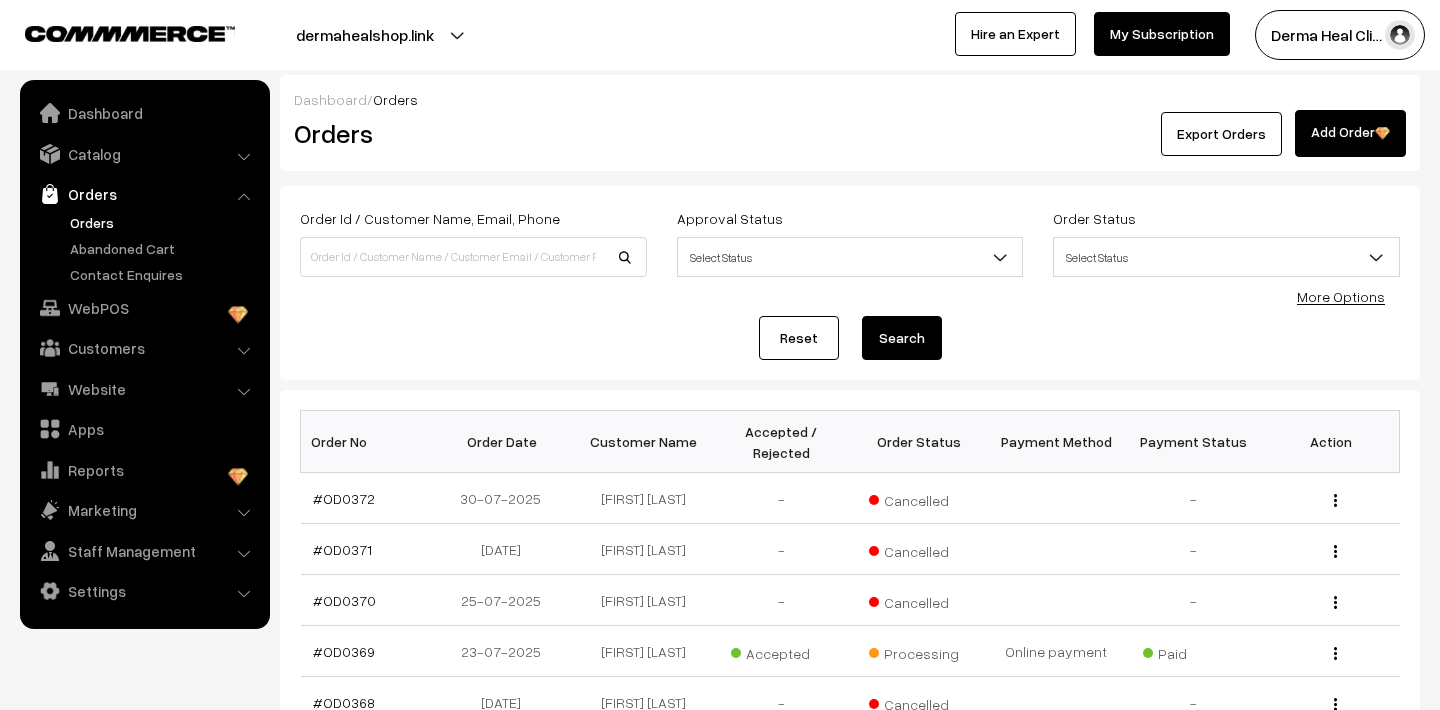 click on "Orders" at bounding box center [164, 222] 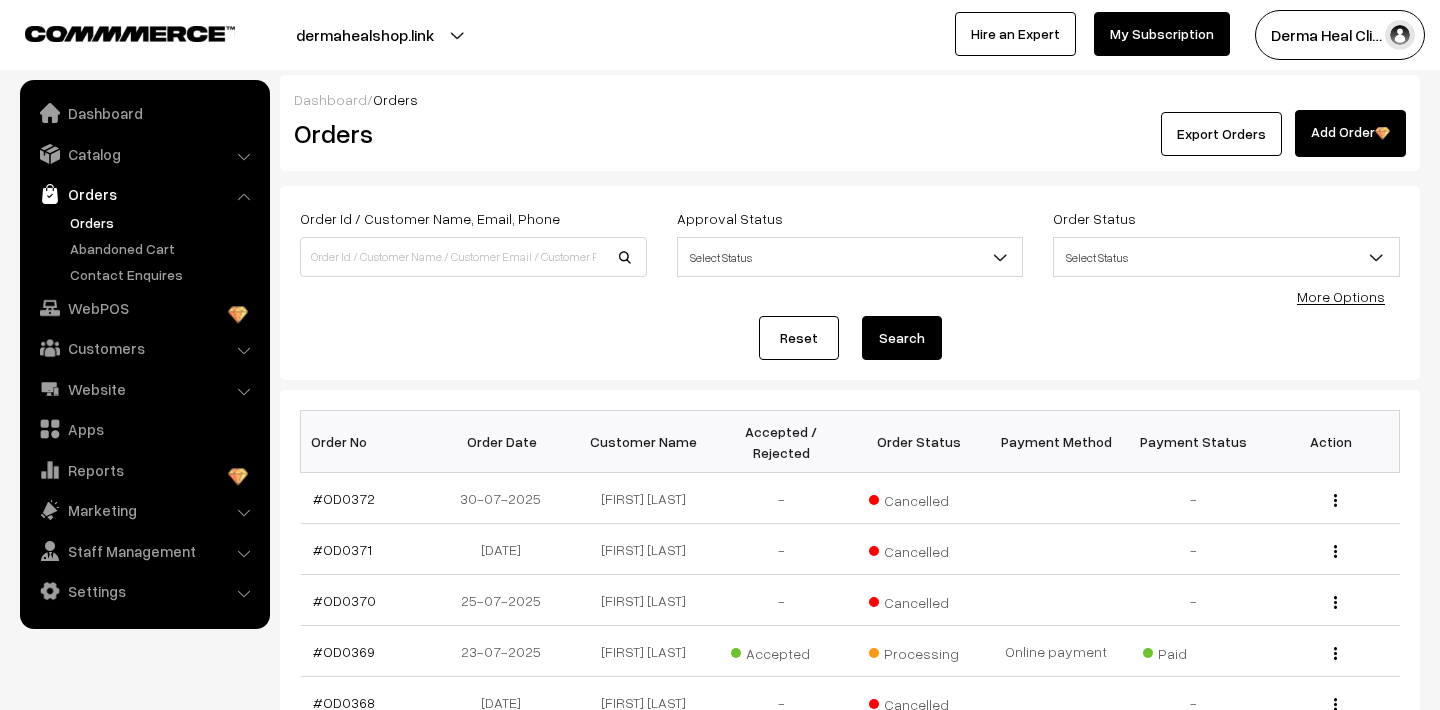 scroll, scrollTop: 0, scrollLeft: 0, axis: both 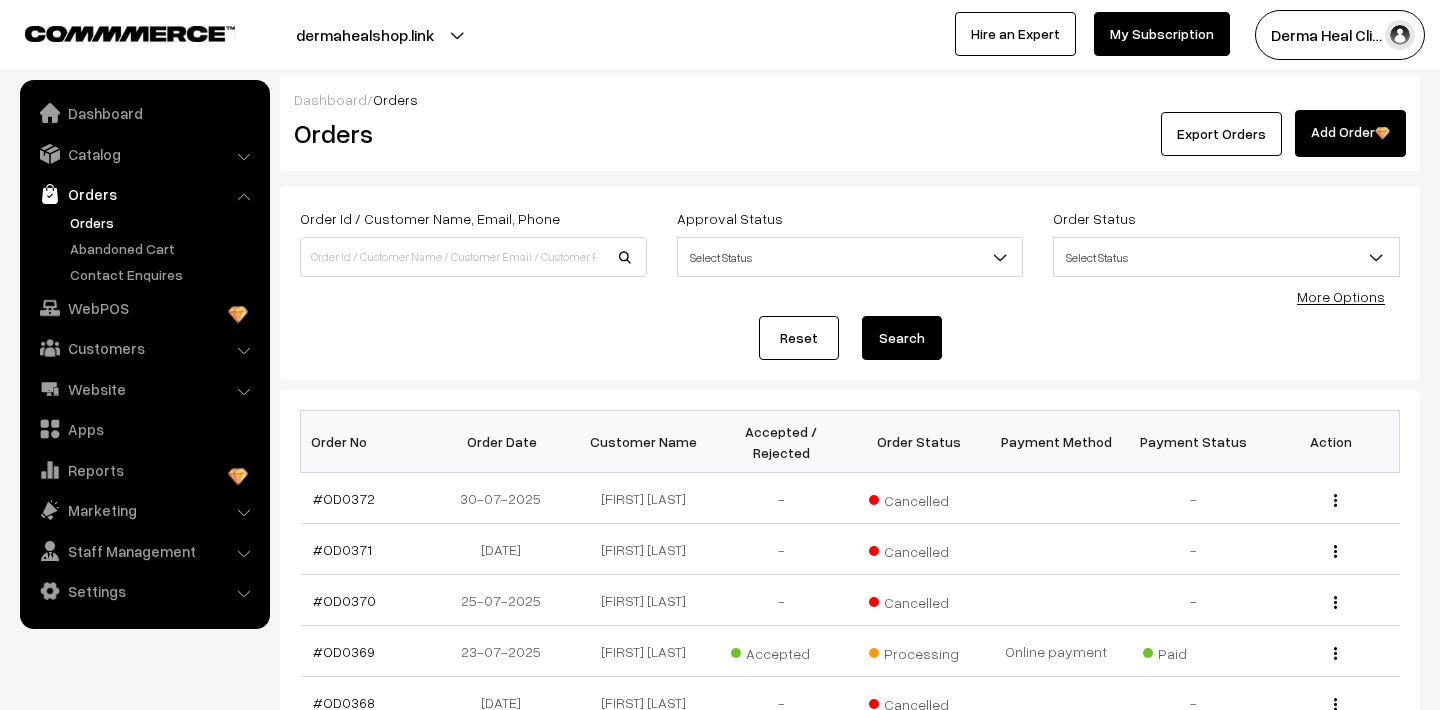 click on "Orders" at bounding box center (469, 133) 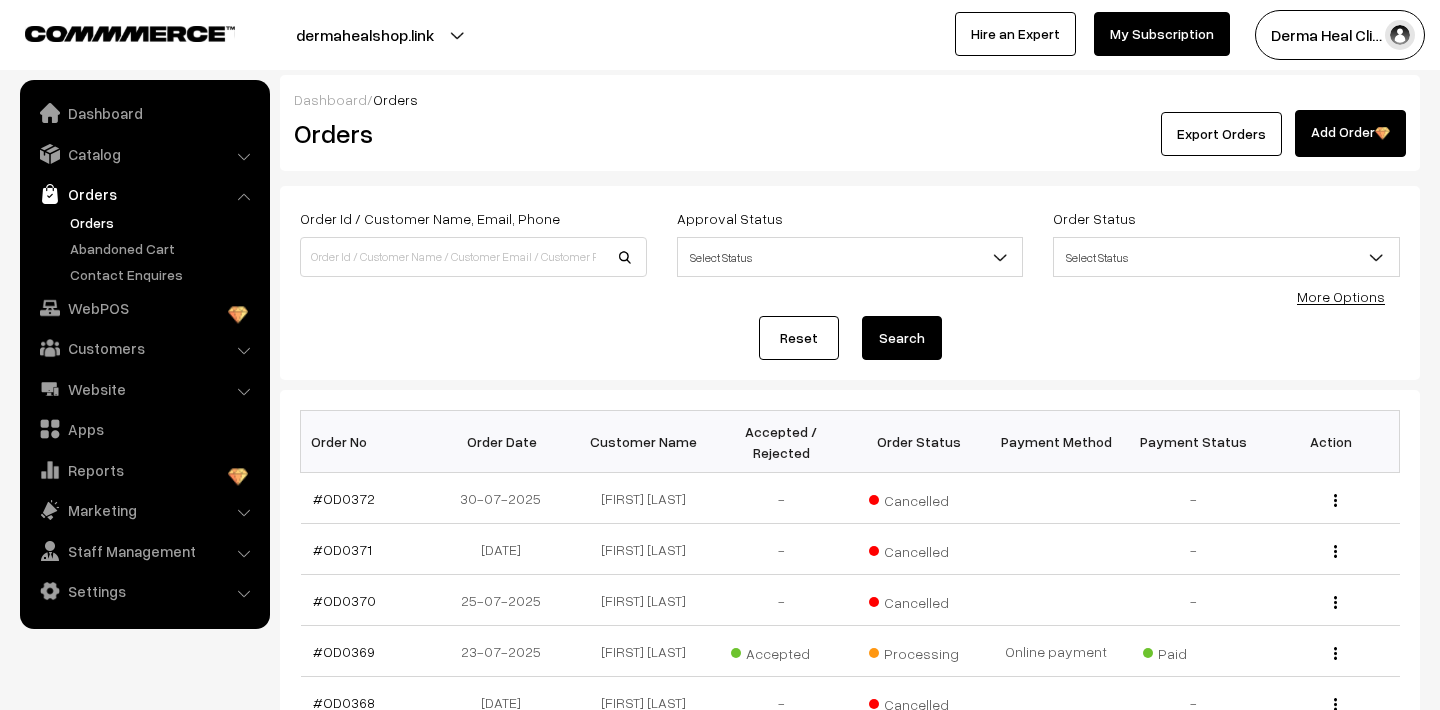 scroll, scrollTop: 0, scrollLeft: 0, axis: both 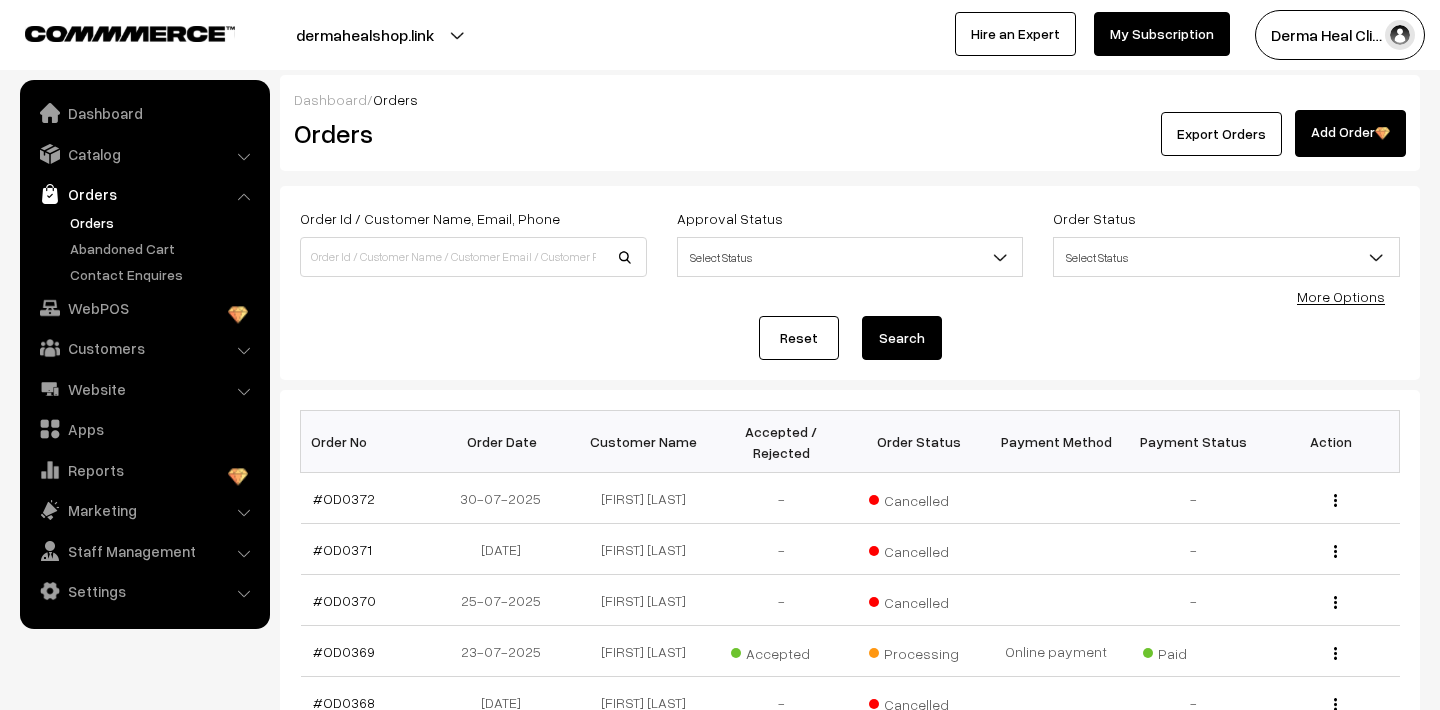 drag, startPoint x: 492, startPoint y: 49, endPoint x: 241, endPoint y: 12, distance: 253.71243 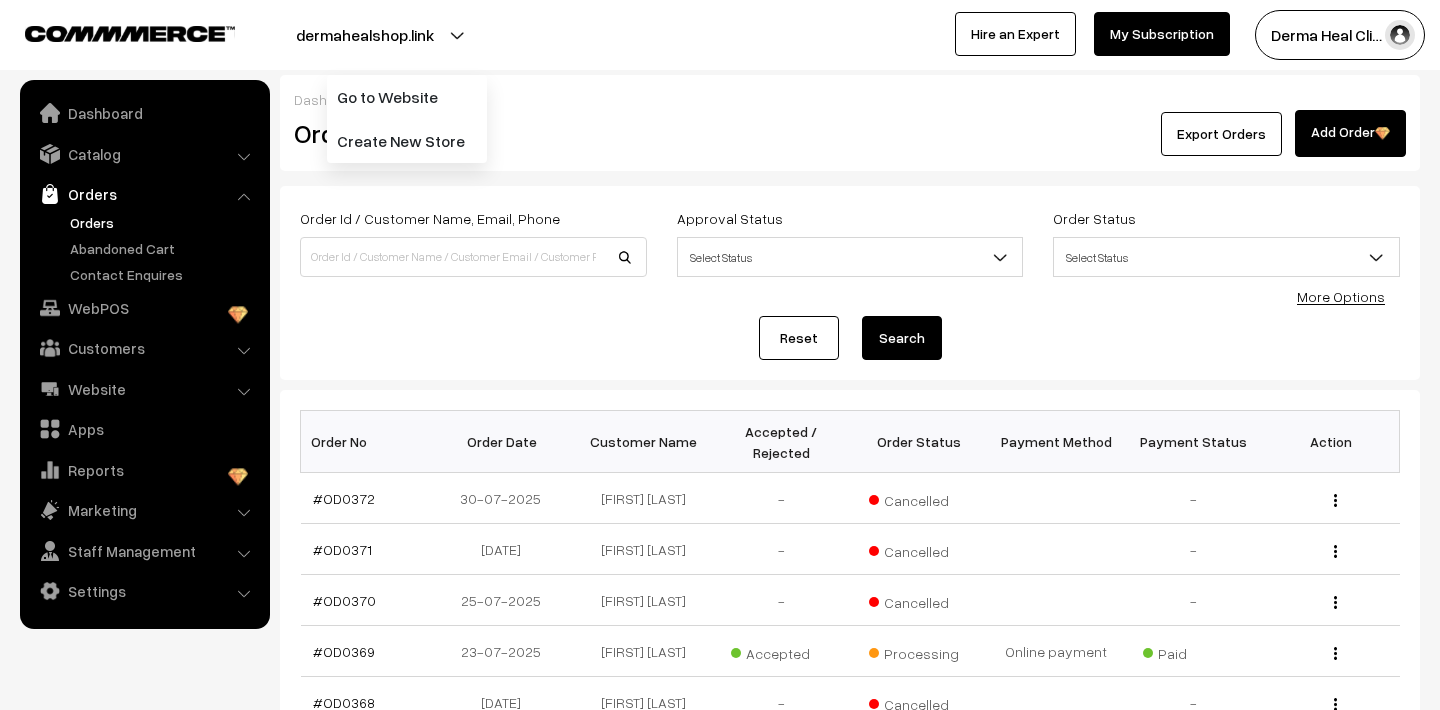 click on "dermahealshop.link" at bounding box center [365, 35] 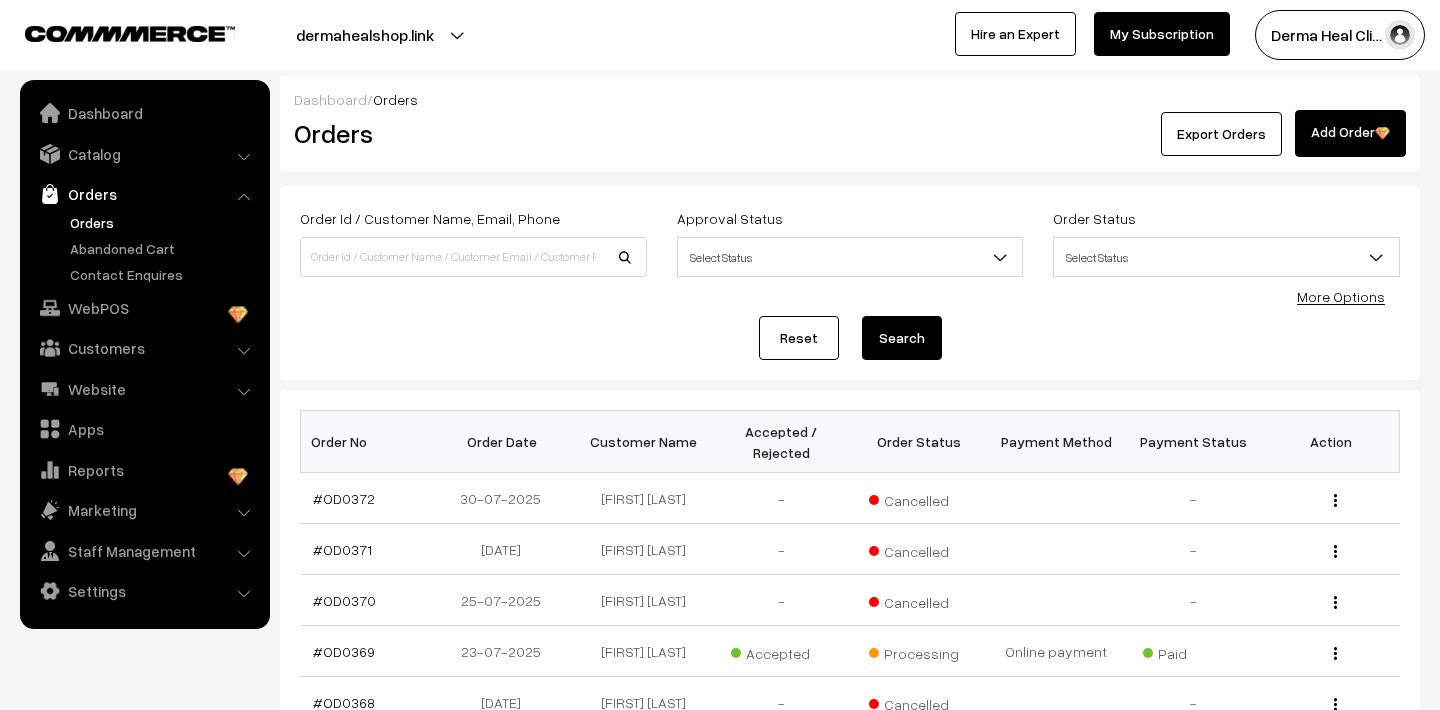 drag, startPoint x: 279, startPoint y: 50, endPoint x: 432, endPoint y: 135, distance: 175.02571 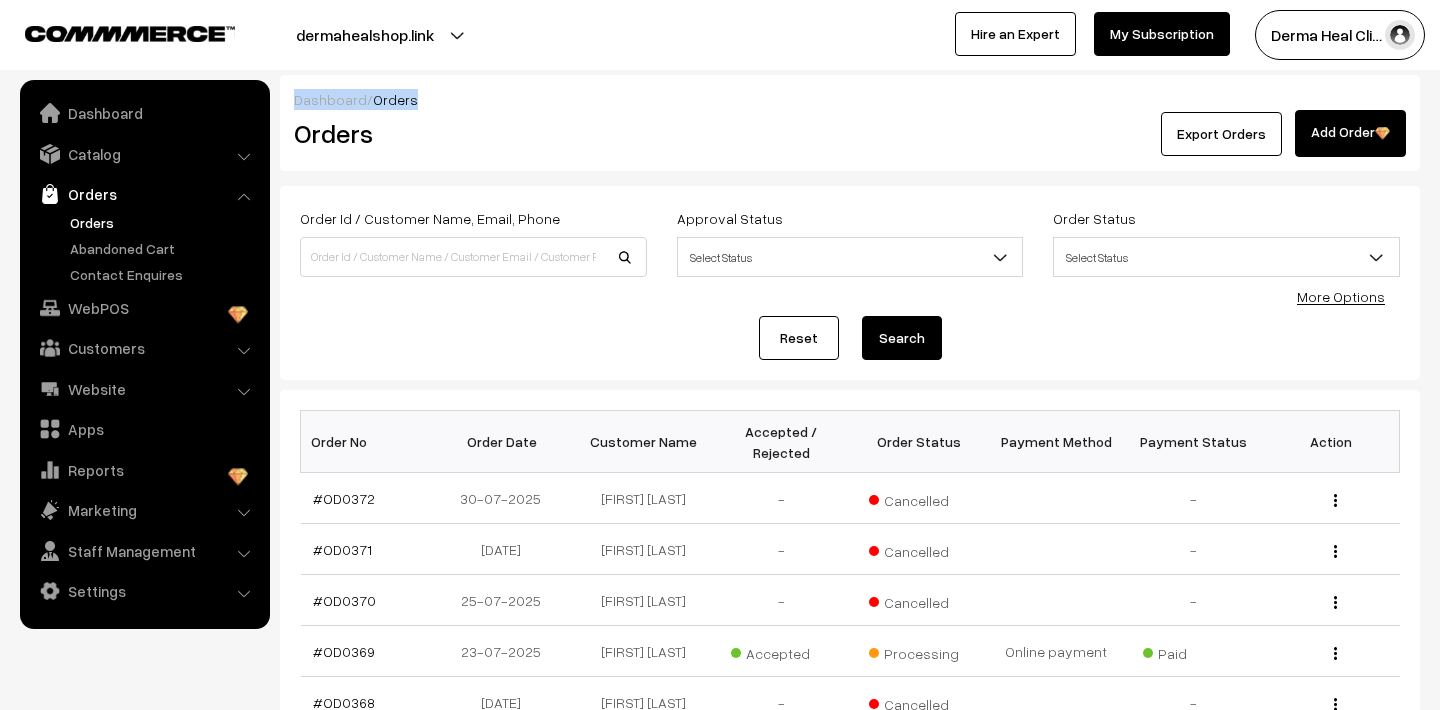 drag, startPoint x: 438, startPoint y: 90, endPoint x: 299, endPoint y: 83, distance: 139.17615 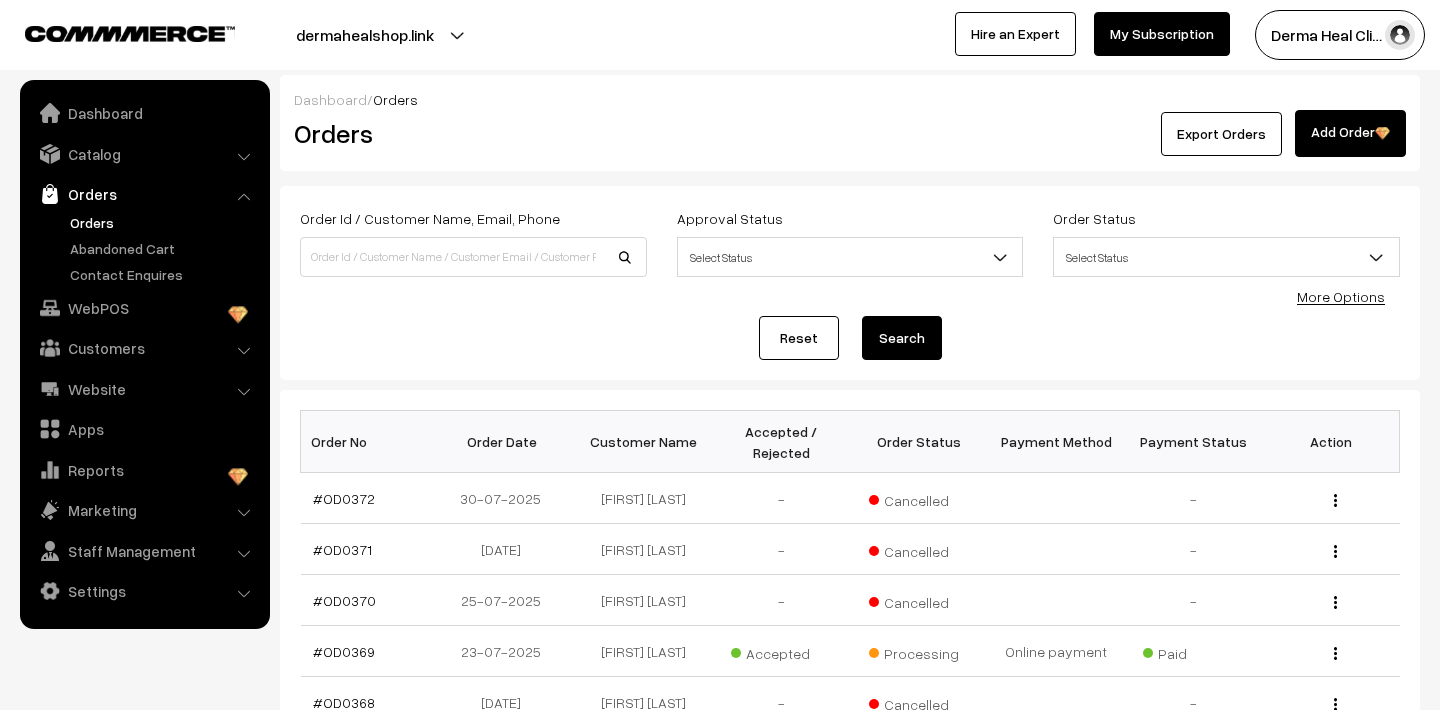 click on "Orders" at bounding box center (469, 133) 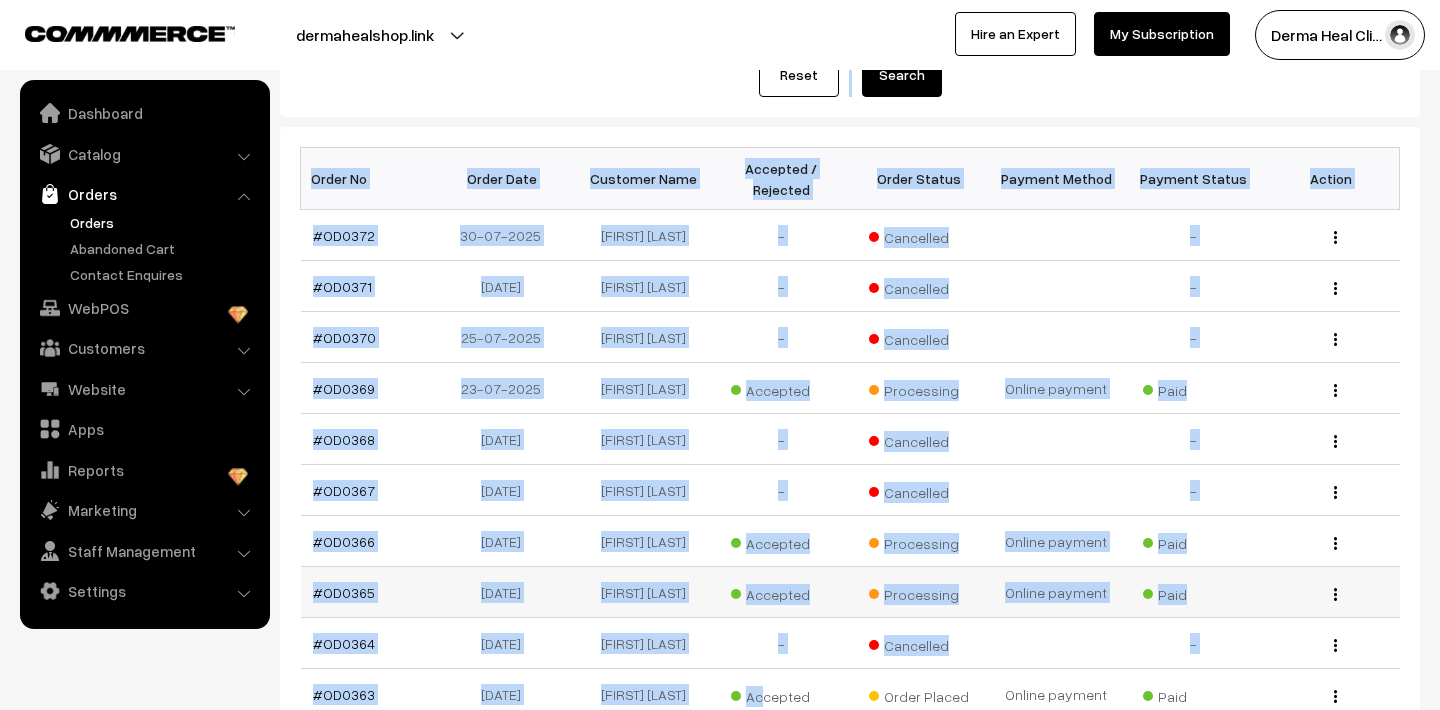 drag, startPoint x: 286, startPoint y: 90, endPoint x: 760, endPoint y: 706, distance: 777.2593 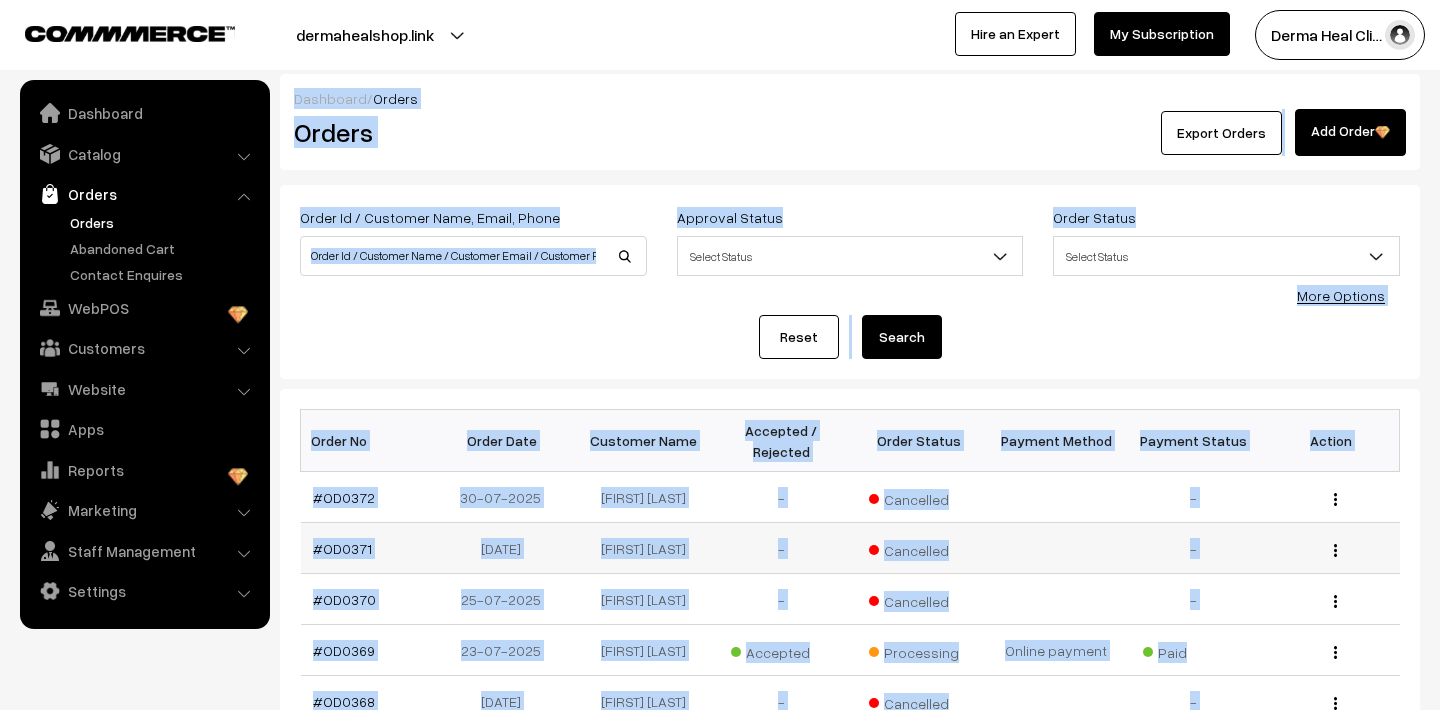 scroll, scrollTop: 0, scrollLeft: 0, axis: both 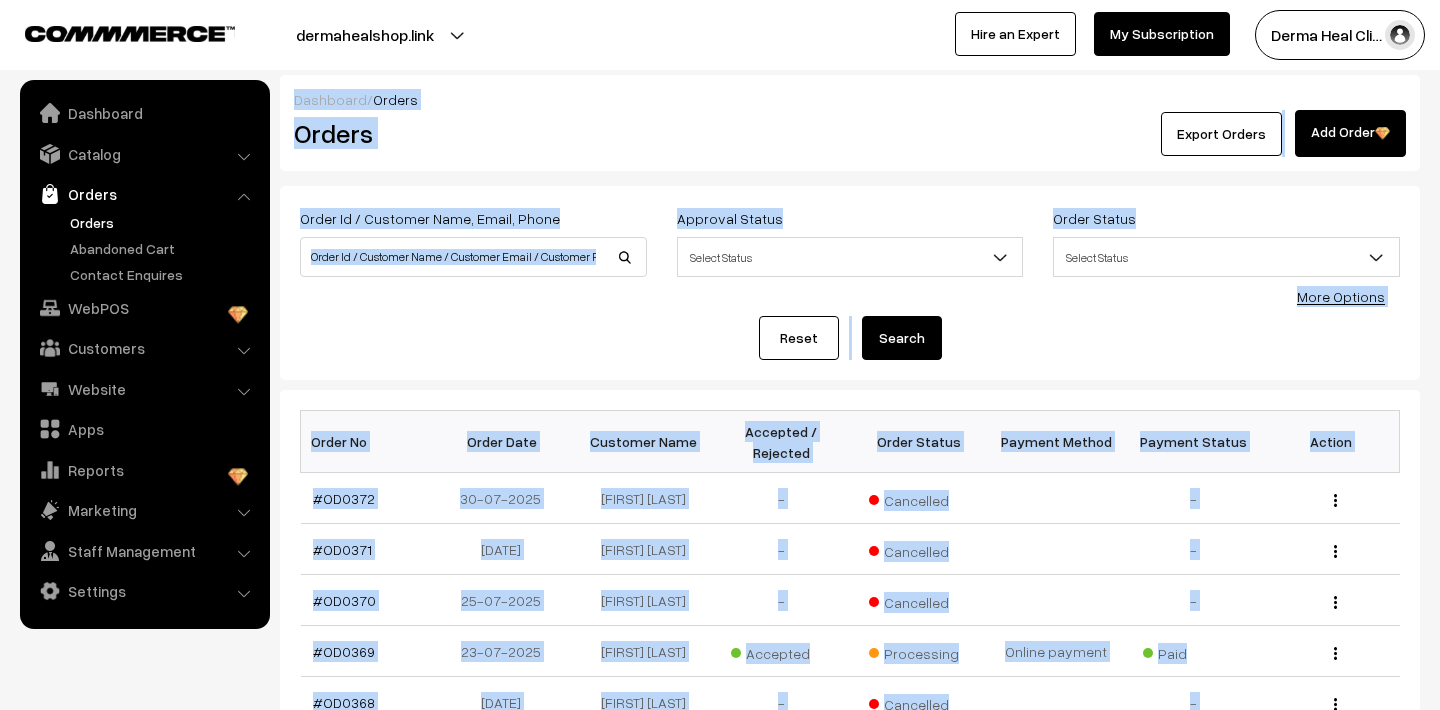 click on "Export Orders
Add Order" at bounding box center (1040, 133) 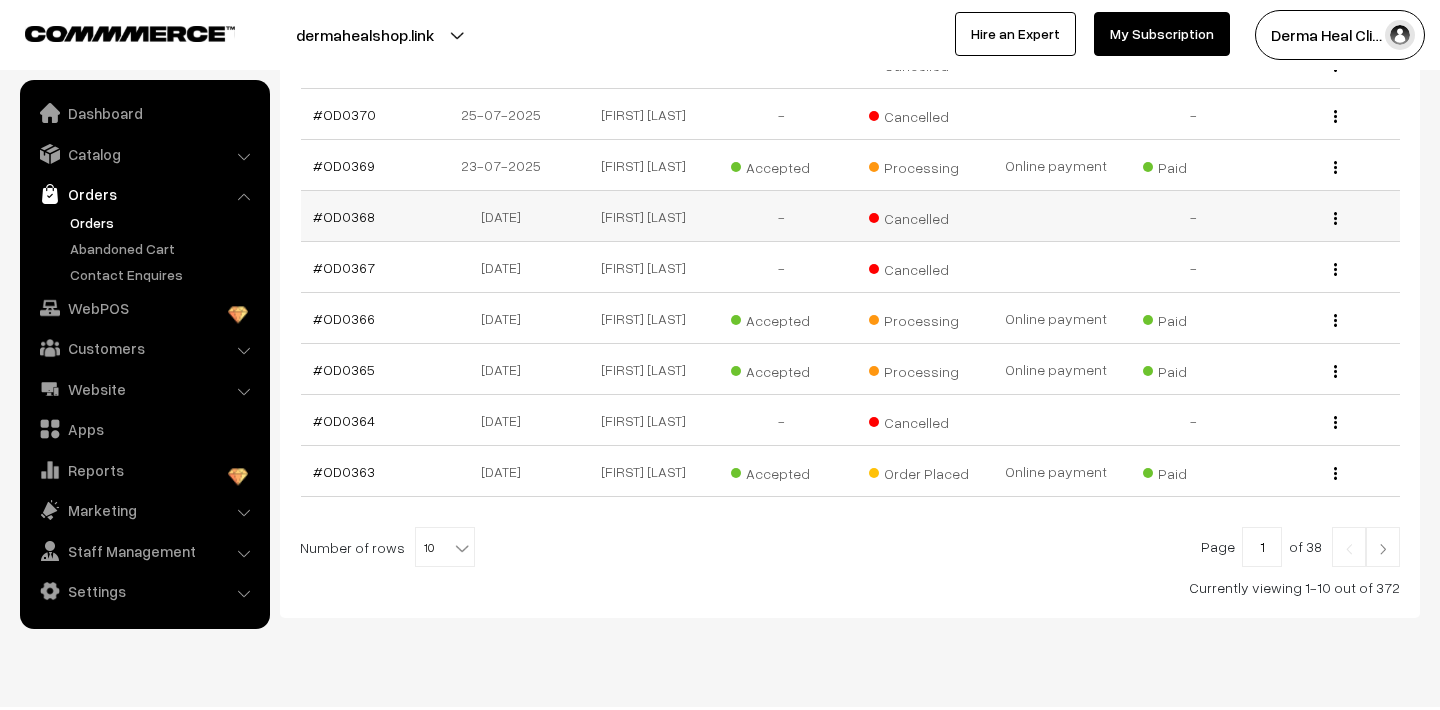 drag, startPoint x: 288, startPoint y: 98, endPoint x: 682, endPoint y: 698, distance: 717.79944 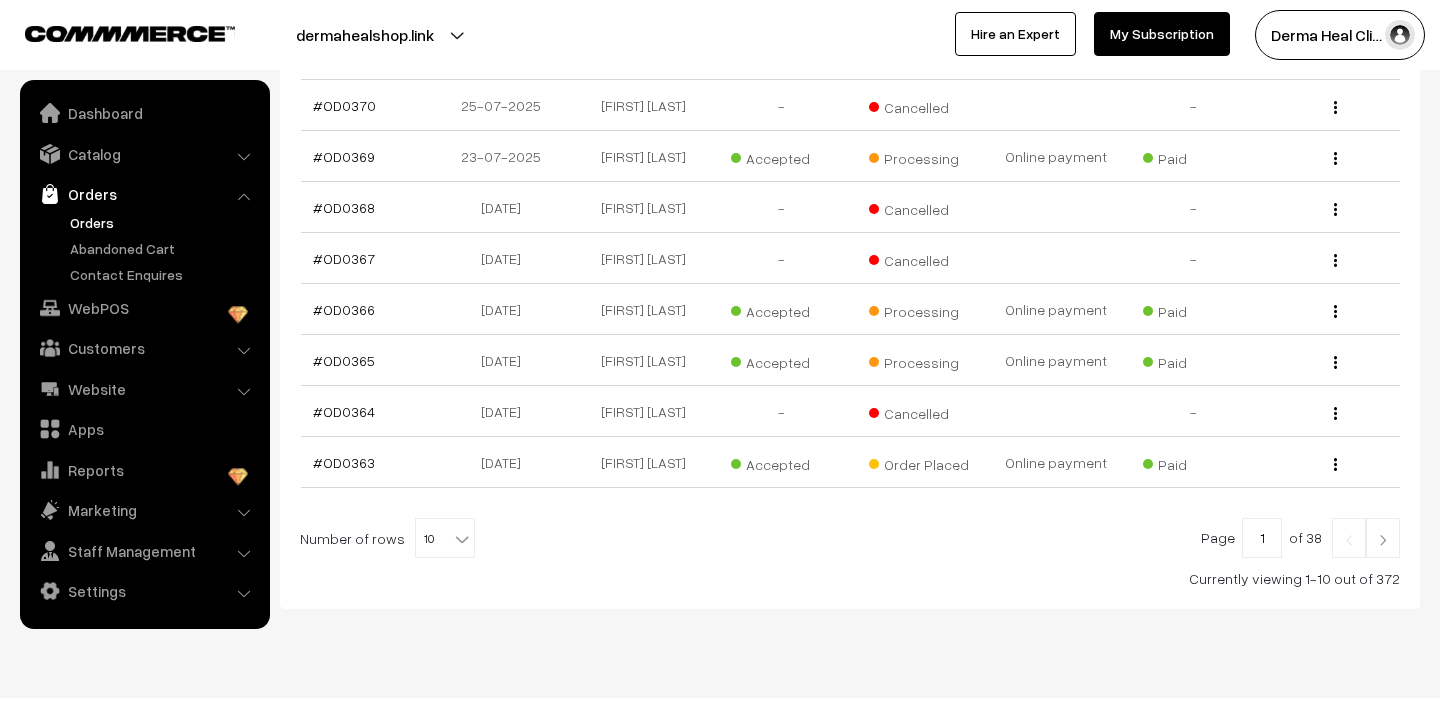 click at bounding box center [850, 538] 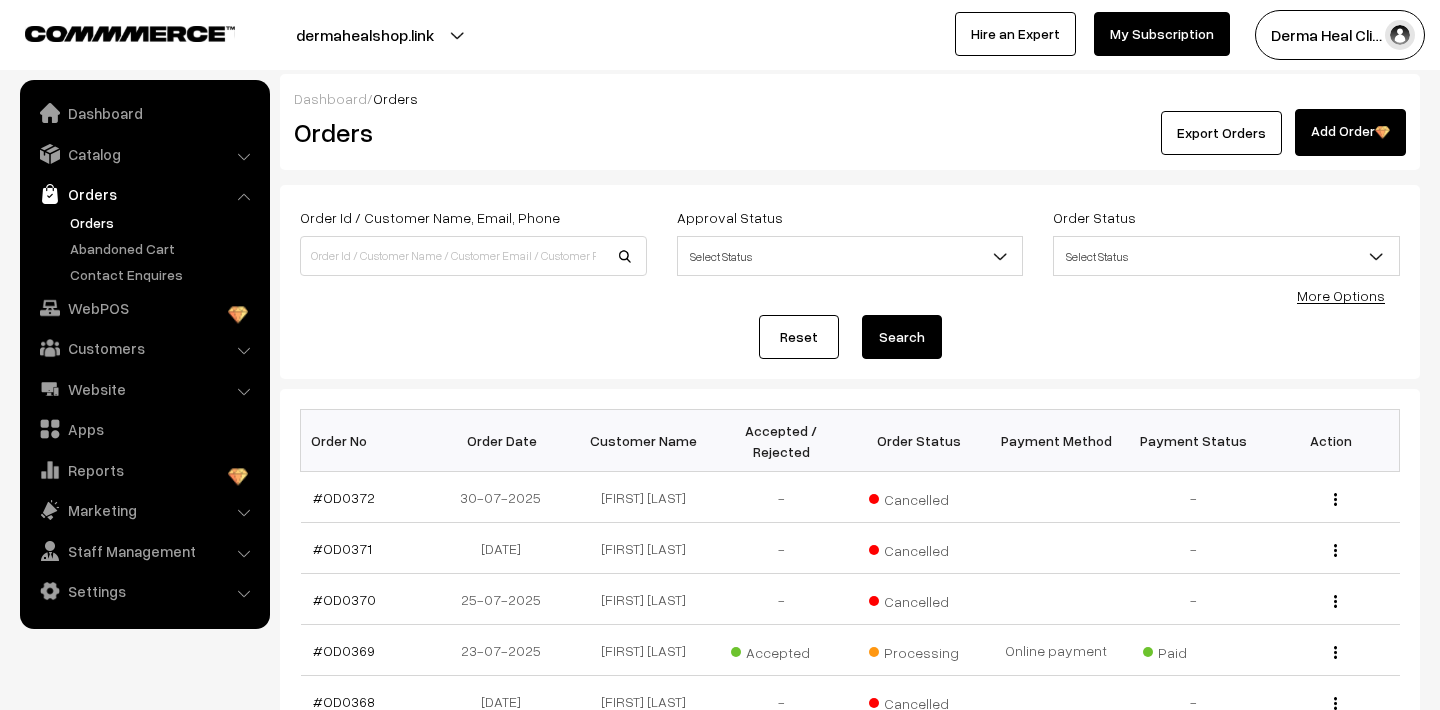 scroll, scrollTop: 0, scrollLeft: 0, axis: both 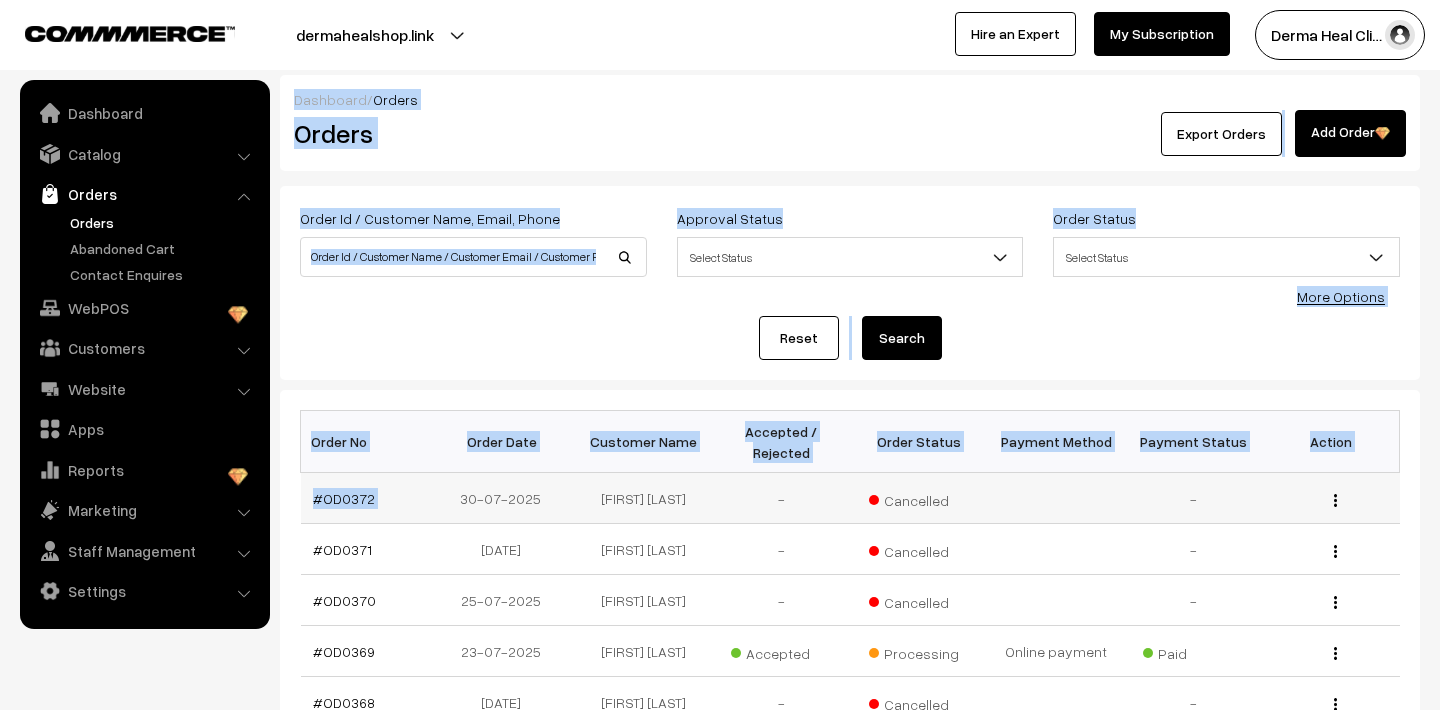 drag, startPoint x: 276, startPoint y: 94, endPoint x: 511, endPoint y: 482, distance: 453.61768 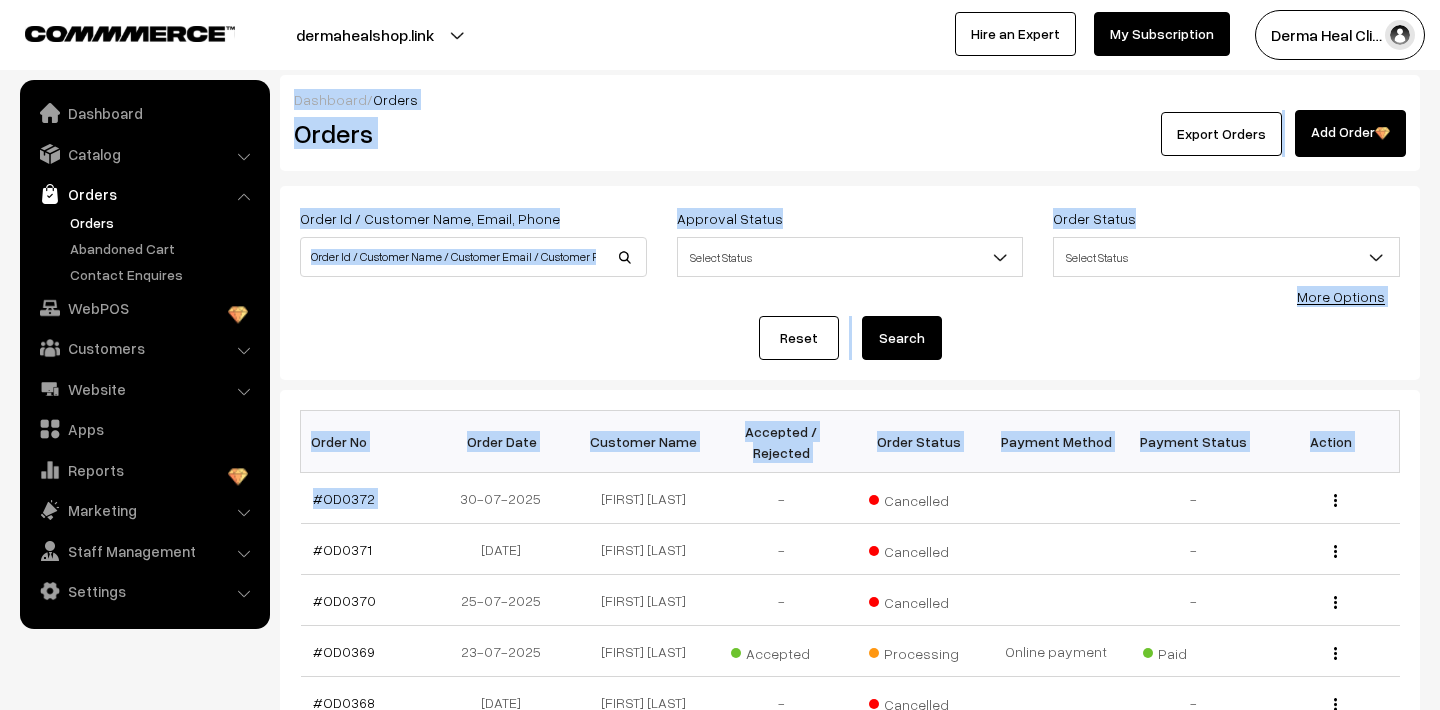 click on "Order Id / Customer Name, Email, Phone
Approval Status
Select Status
Awaiting
Accepted
Rejected
Select Status
Order Status
Select Status
Draft Order
Order Placed Cancelled Processing" at bounding box center (850, 283) 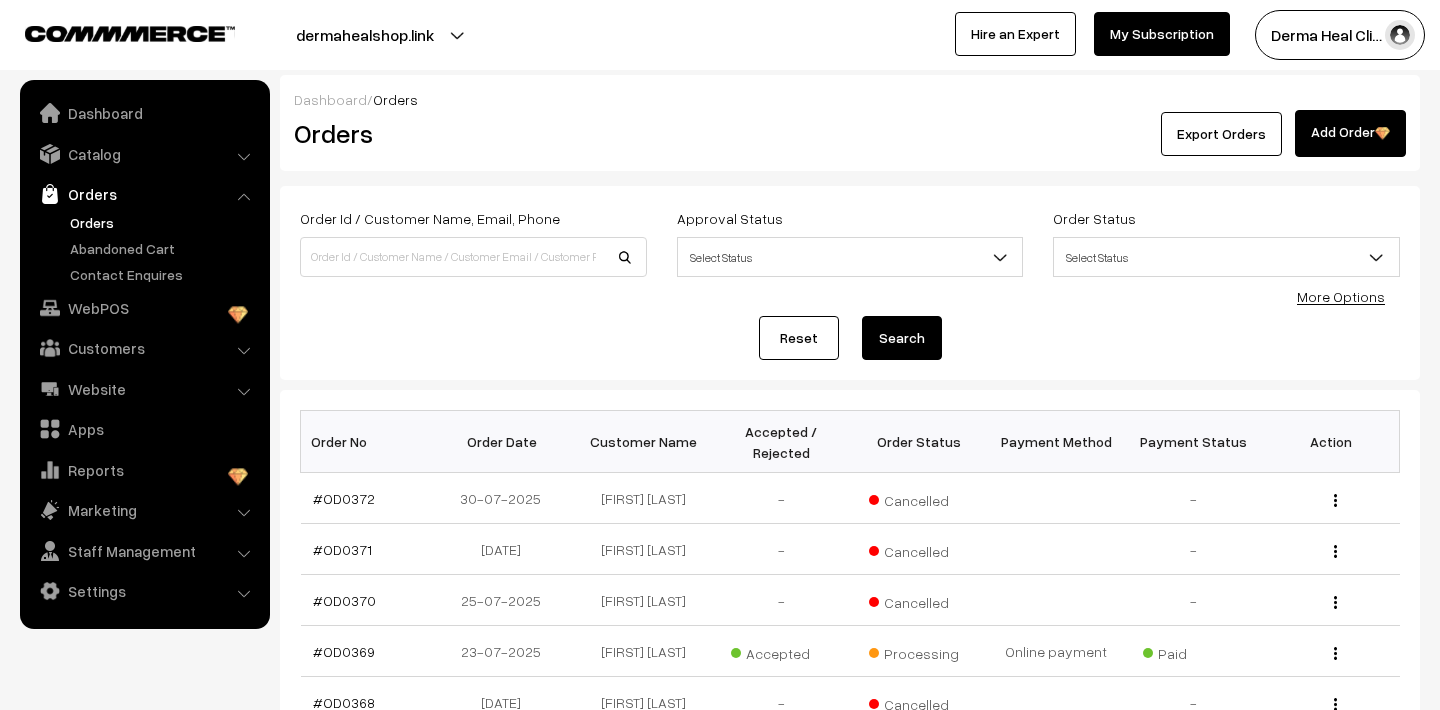 drag, startPoint x: 277, startPoint y: 32, endPoint x: 412, endPoint y: 204, distance: 218.6527 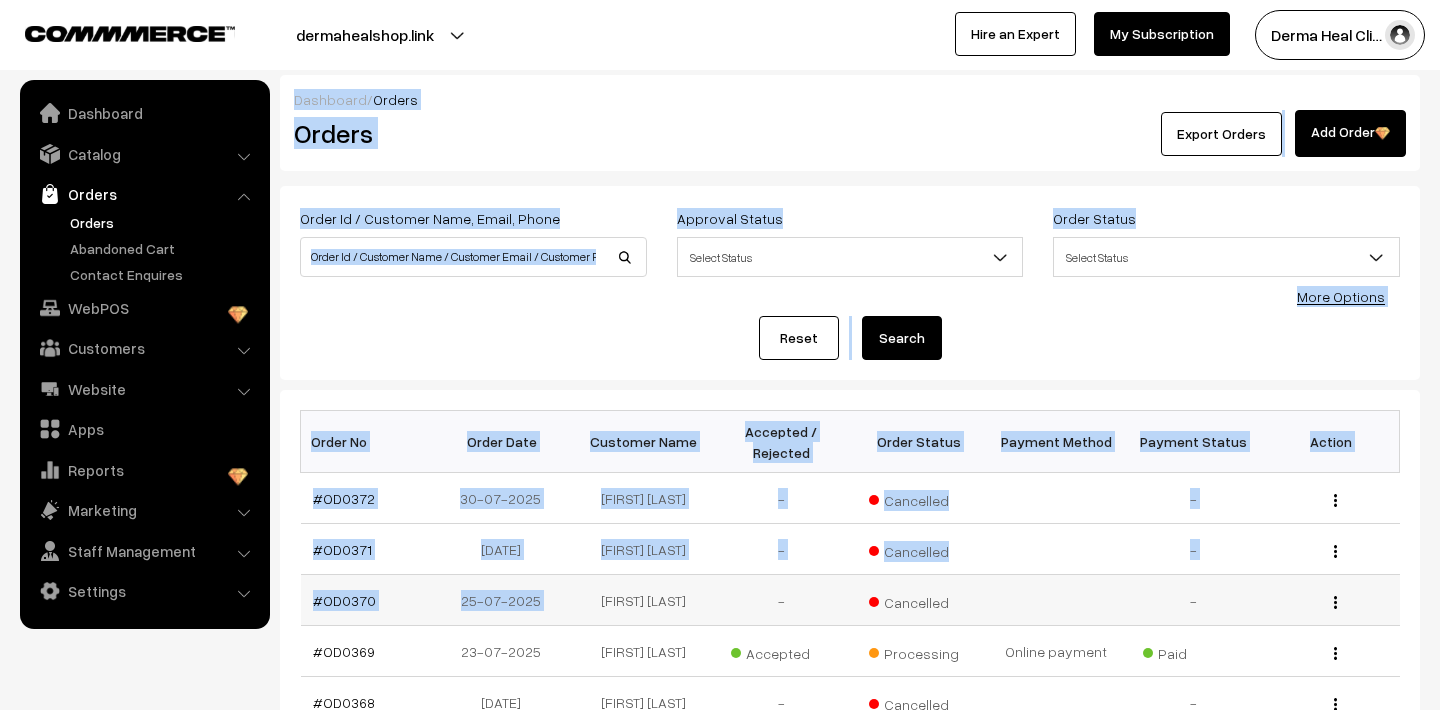 drag, startPoint x: 287, startPoint y: 78, endPoint x: 592, endPoint y: 593, distance: 598.5399 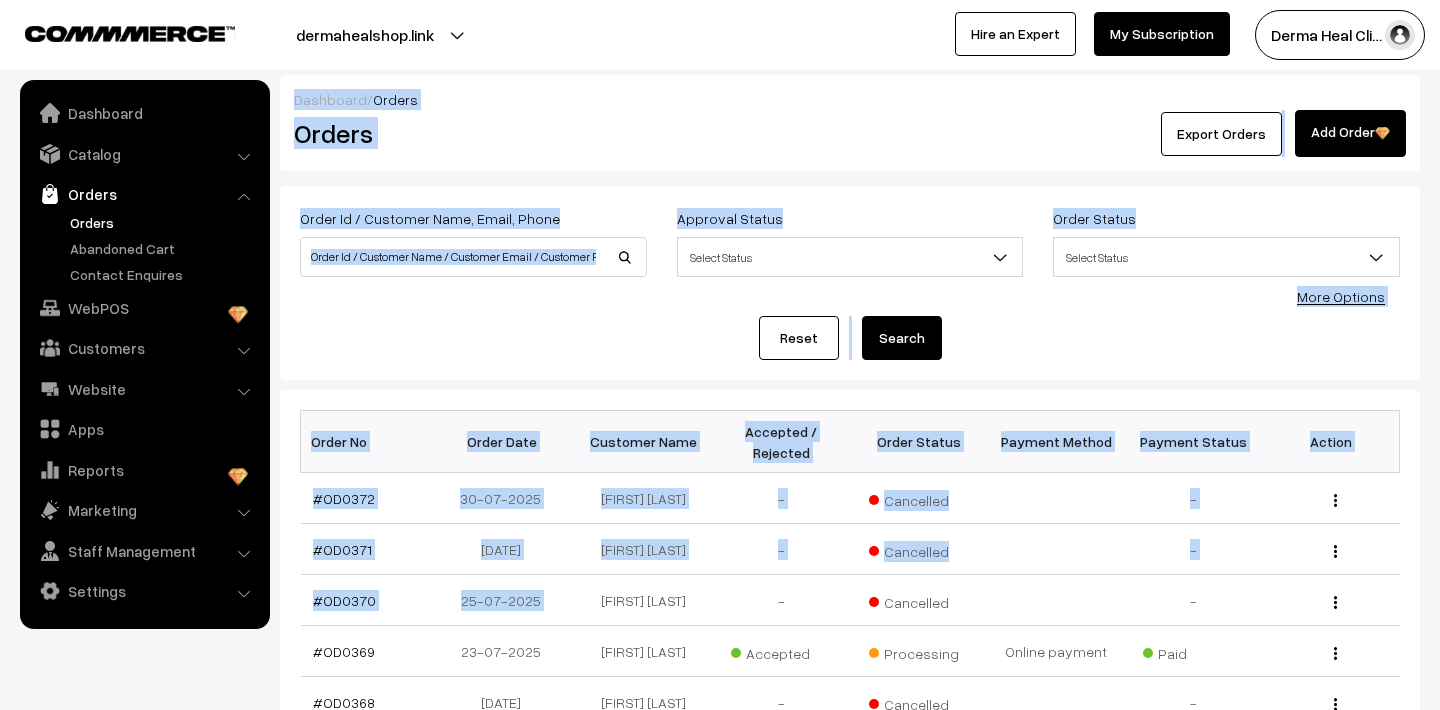 click on "Order Id / Customer Name, Email, Phone
Approval Status
Select Status
Awaiting
Accepted
Rejected
Select Status
Order Status
Select Status
Draft Order
Order Placed Cancelled Processing" at bounding box center [850, 283] 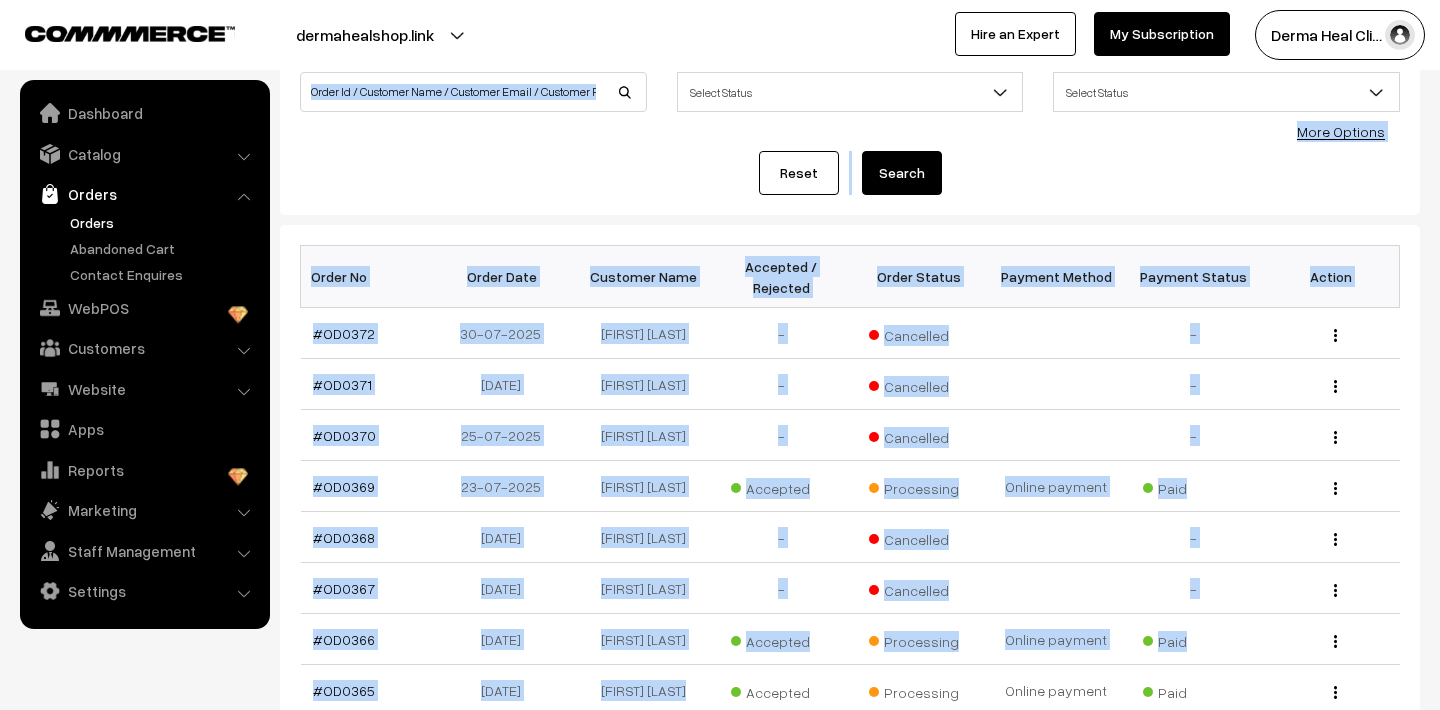 scroll, scrollTop: 524, scrollLeft: 0, axis: vertical 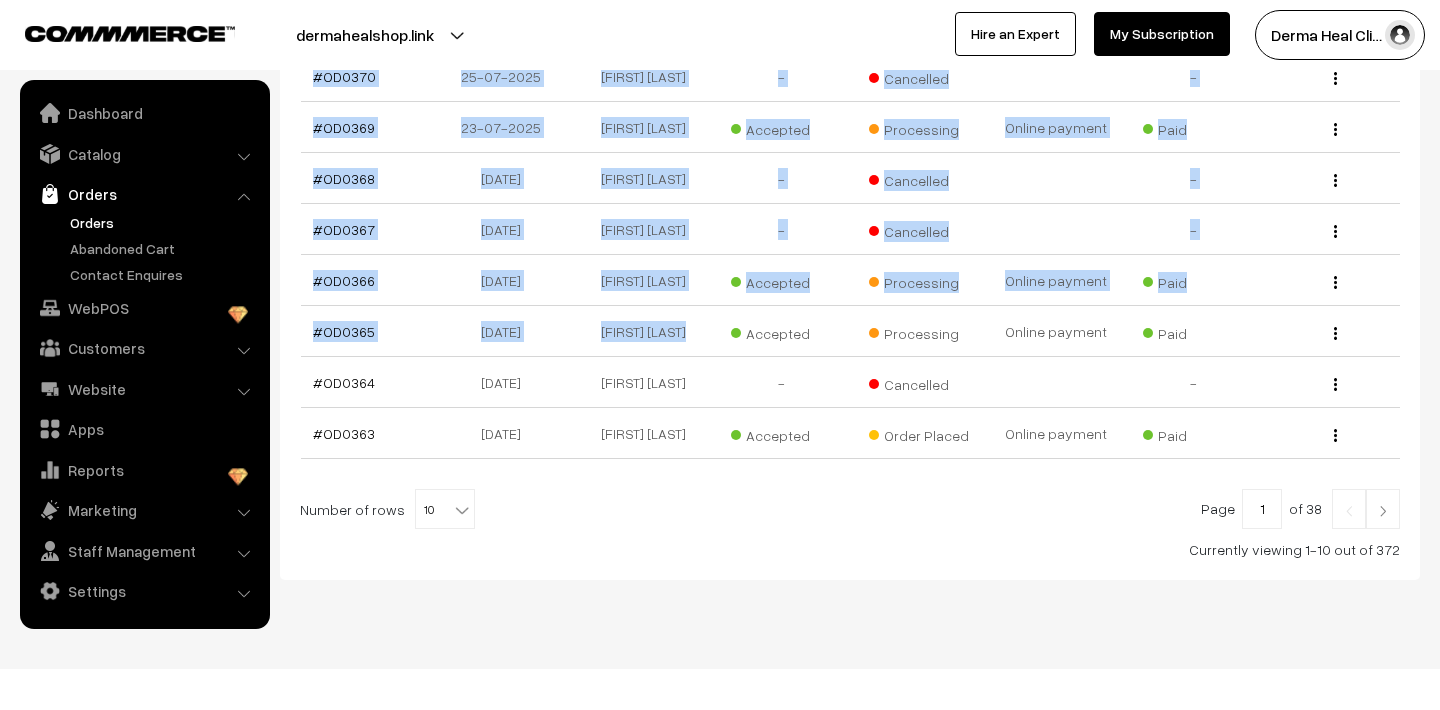 drag, startPoint x: 285, startPoint y: 85, endPoint x: 714, endPoint y: 742, distance: 784.6592 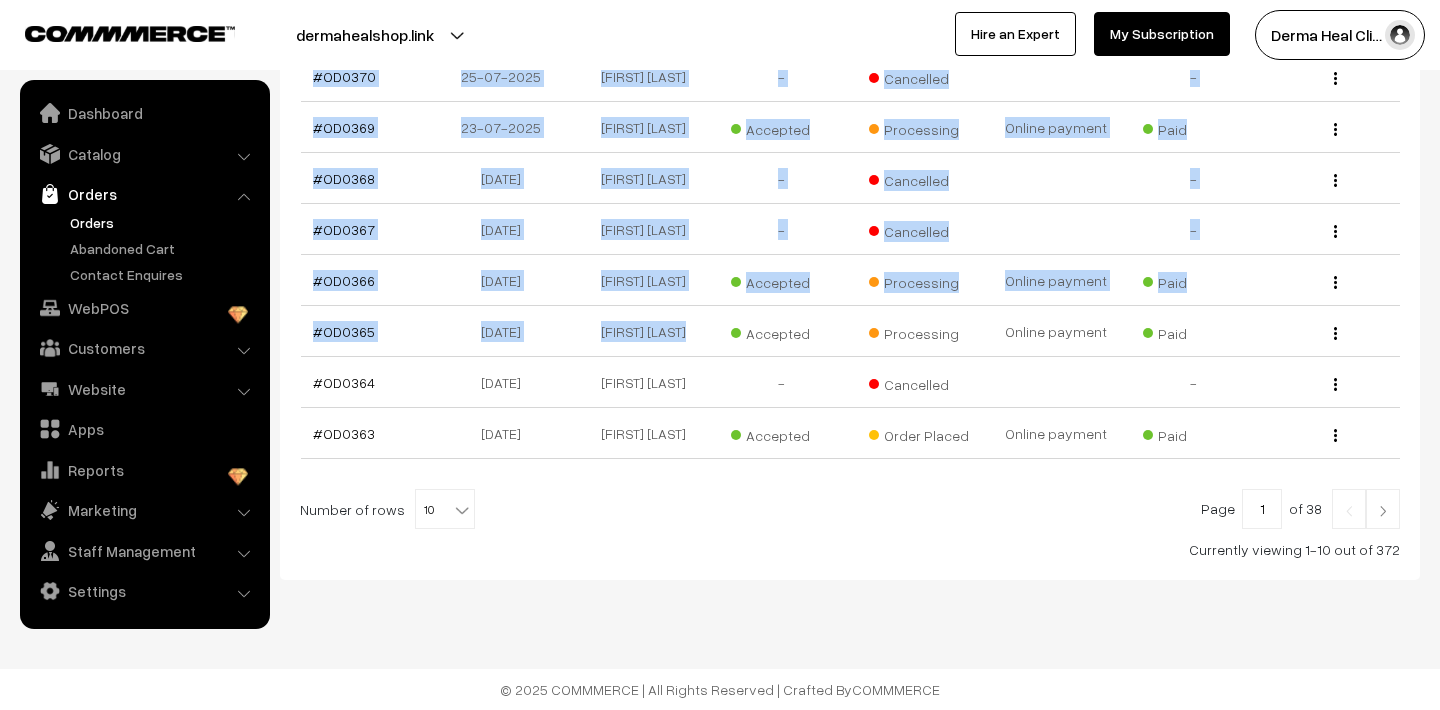 click on "Thank you for showing interest. Our team will call you shortly.
Close
dermahealshop.link
Go to Website
Create New Store" at bounding box center [720, -169] 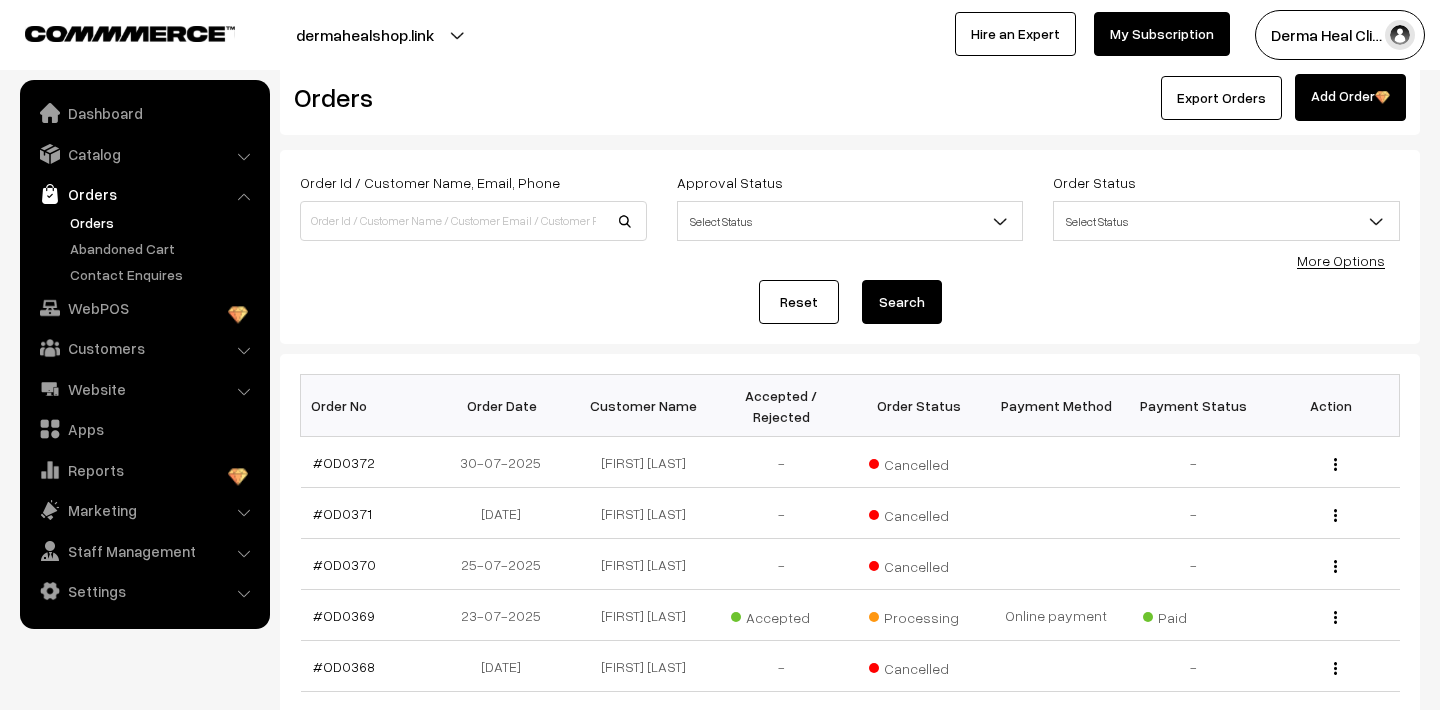 scroll, scrollTop: 0, scrollLeft: 0, axis: both 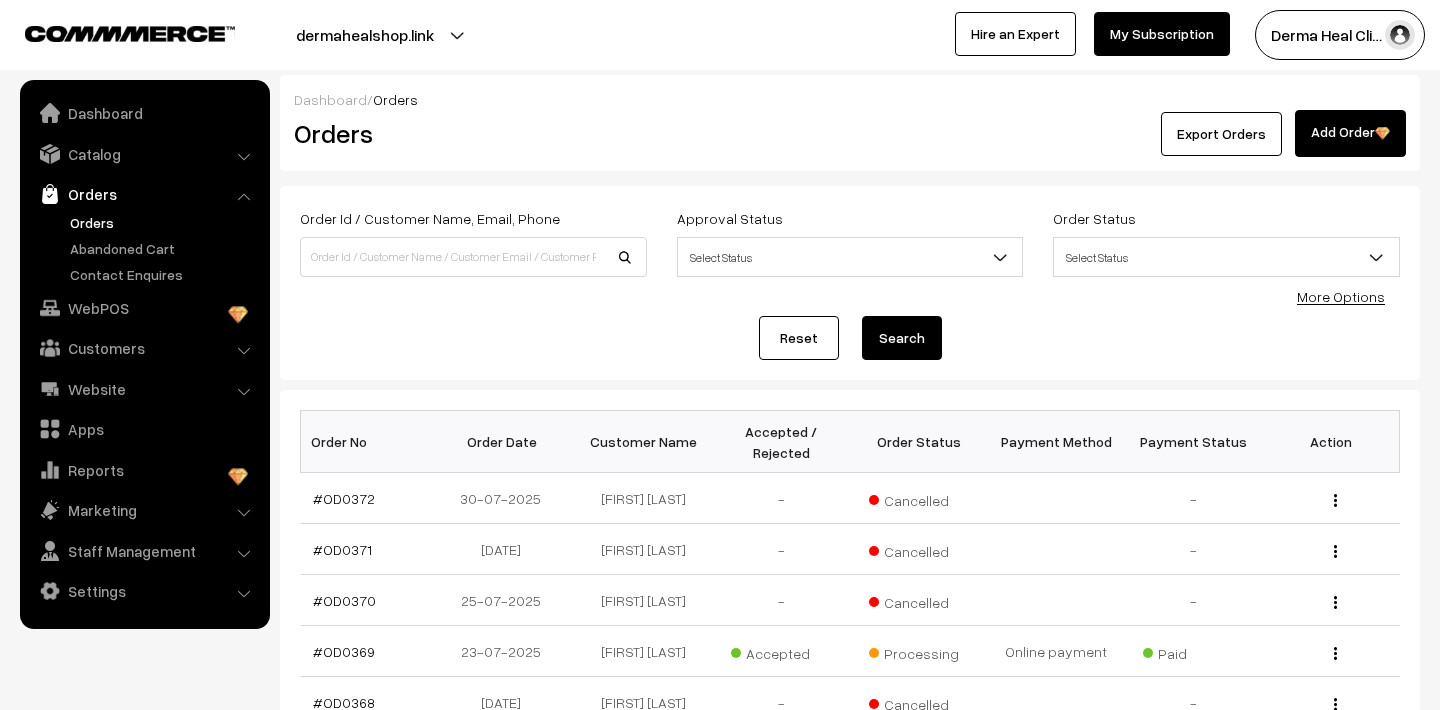 drag, startPoint x: 268, startPoint y: 13, endPoint x: 308, endPoint y: 116, distance: 110.49435 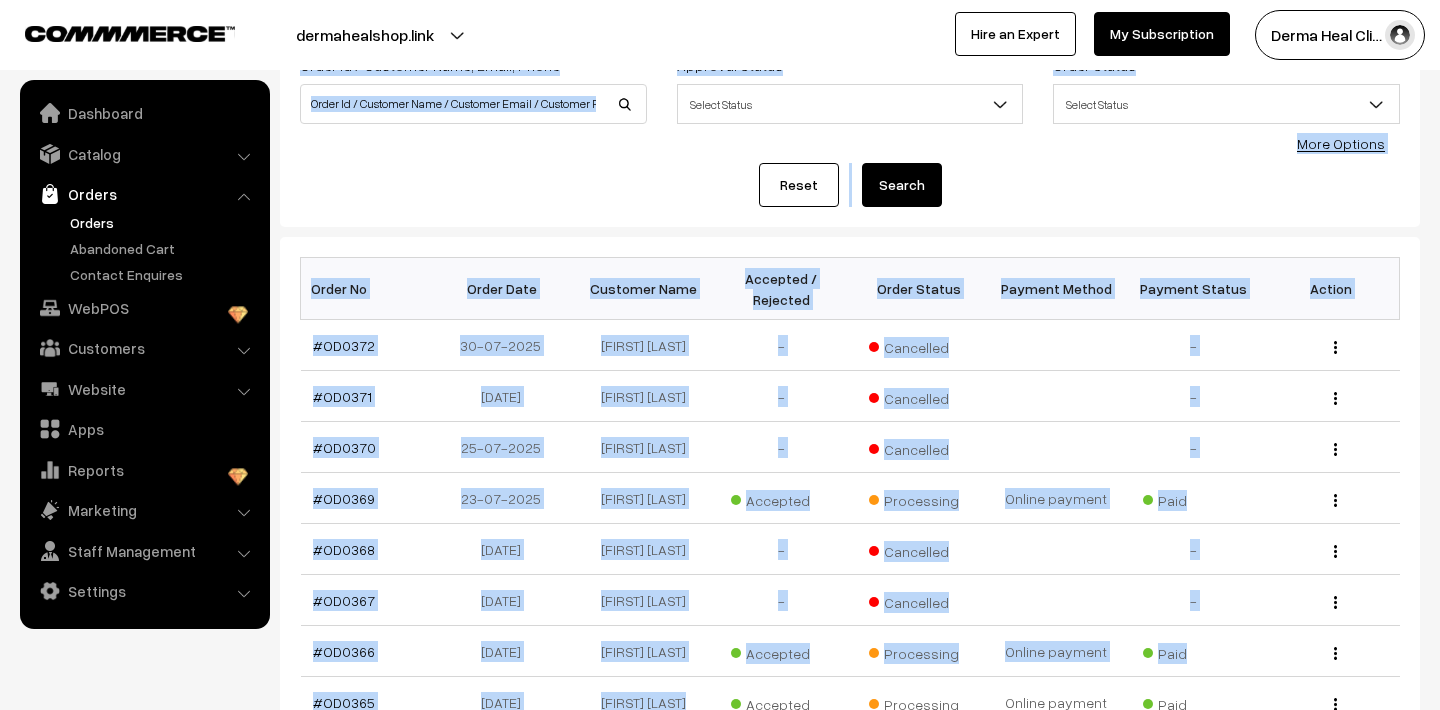 scroll, scrollTop: 524, scrollLeft: 0, axis: vertical 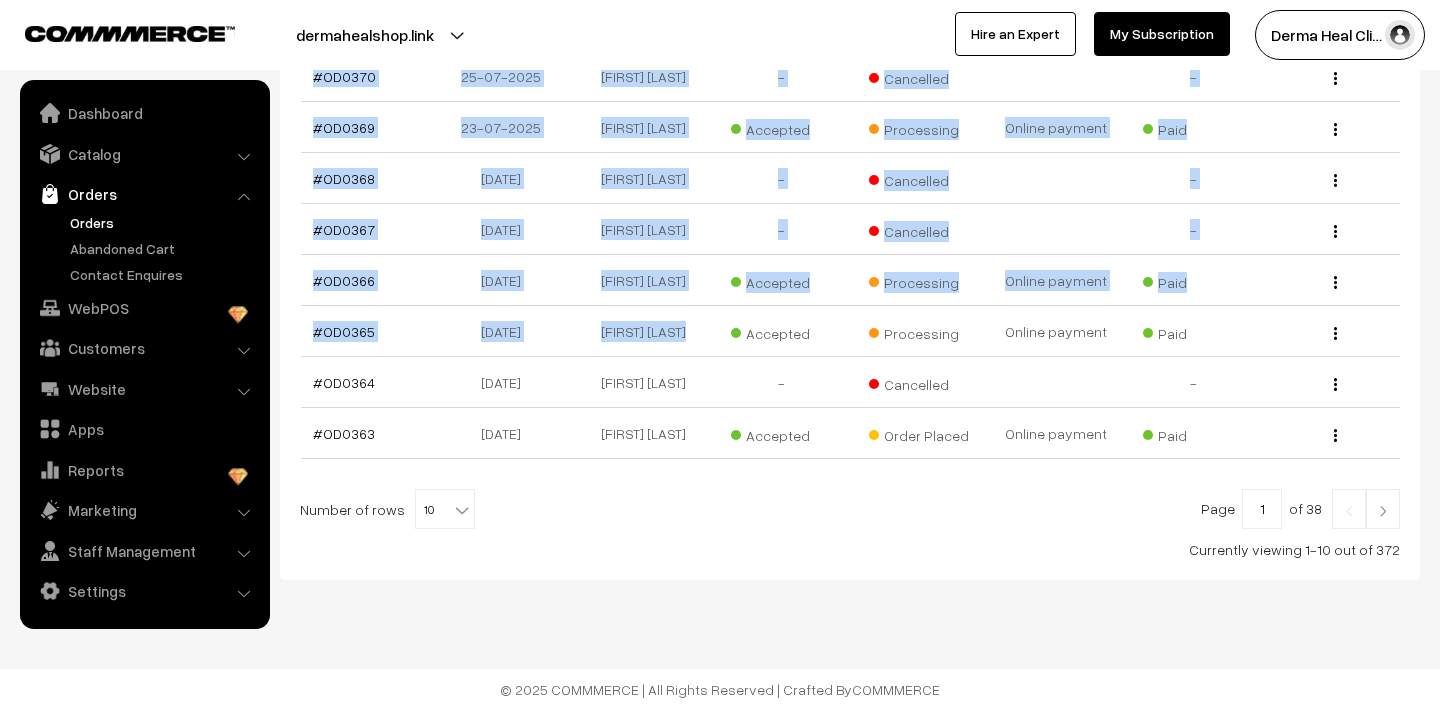 drag, startPoint x: 292, startPoint y: 97, endPoint x: 749, endPoint y: 755, distance: 801.1323 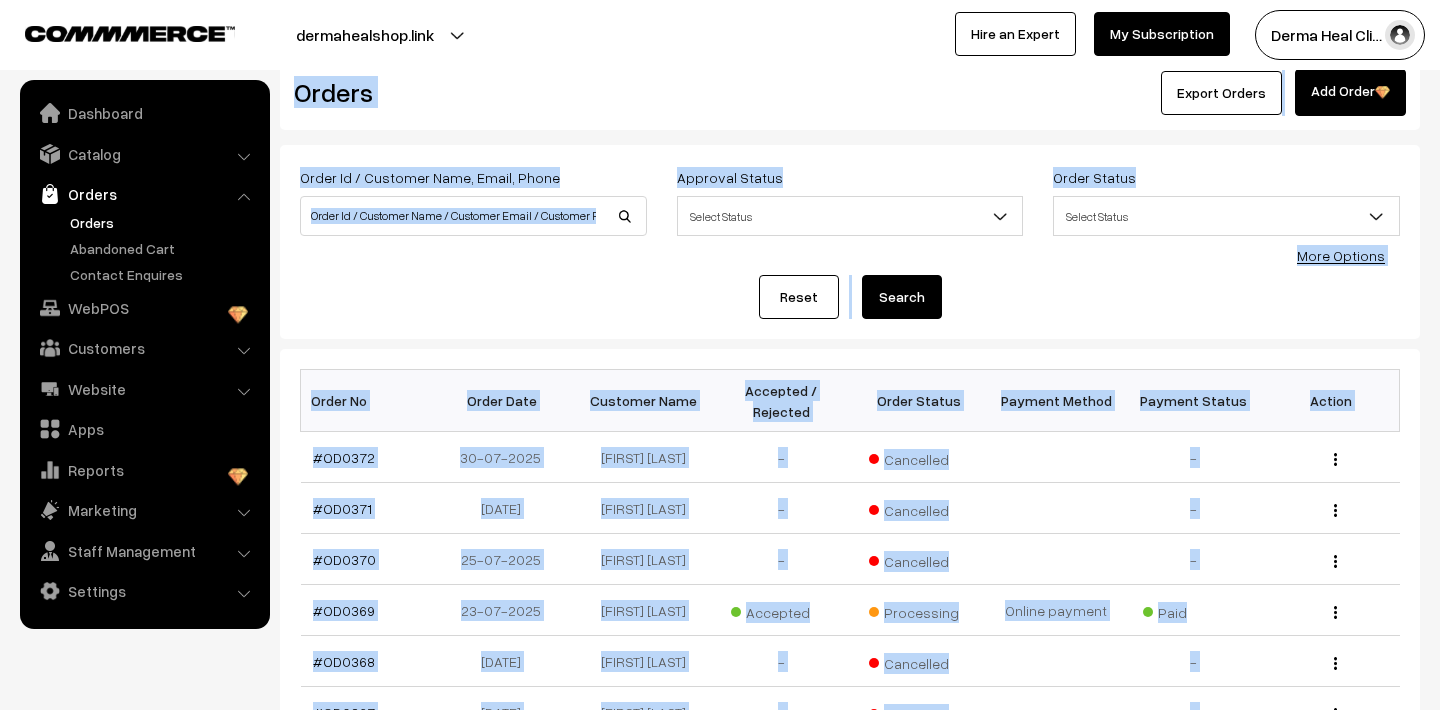 scroll, scrollTop: 0, scrollLeft: 0, axis: both 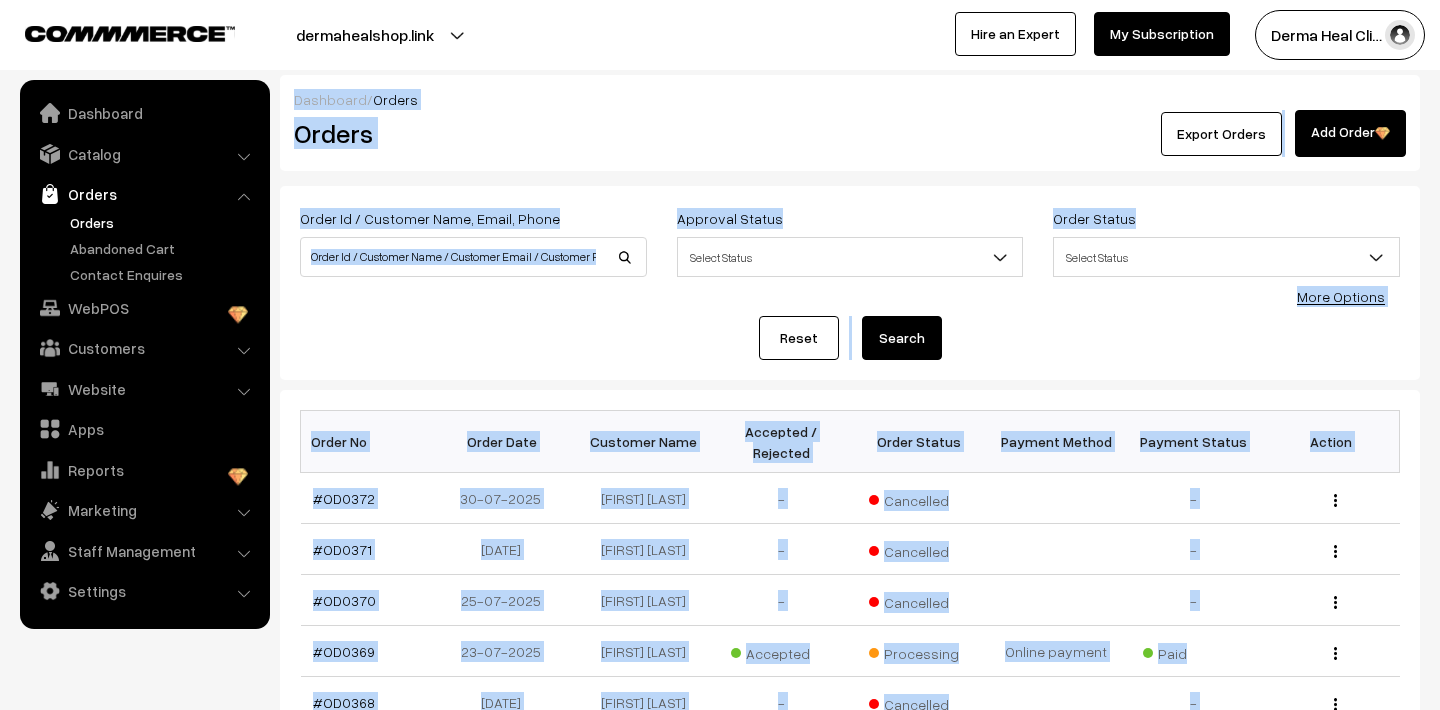 click on "Export Orders
Add Order" at bounding box center (1040, 133) 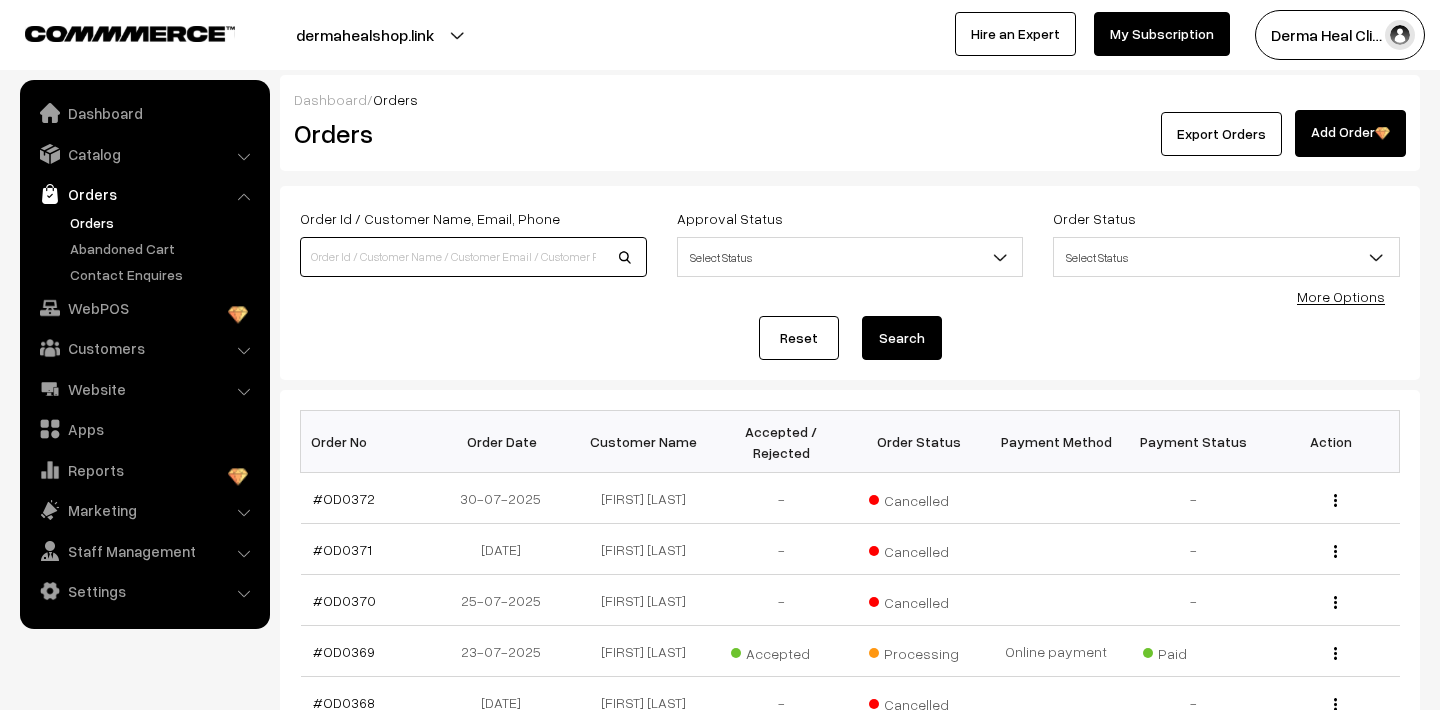 click at bounding box center [473, 257] 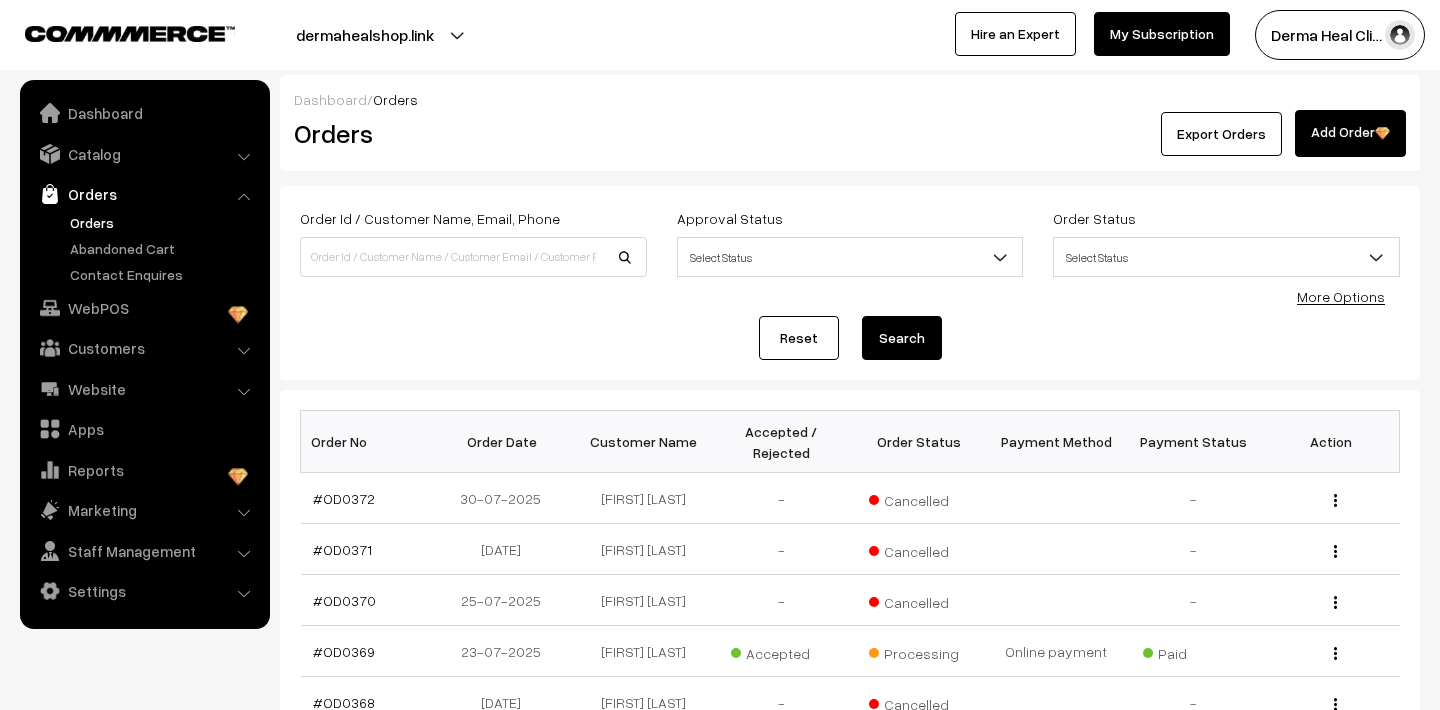 click on "Bulk Options
Delete Selected
Bulk Options
Order No
Order Date
Customer Name
Accepted / Rejected
Order Status
Payment Method
Payment Status
Action" at bounding box center [850, 747] 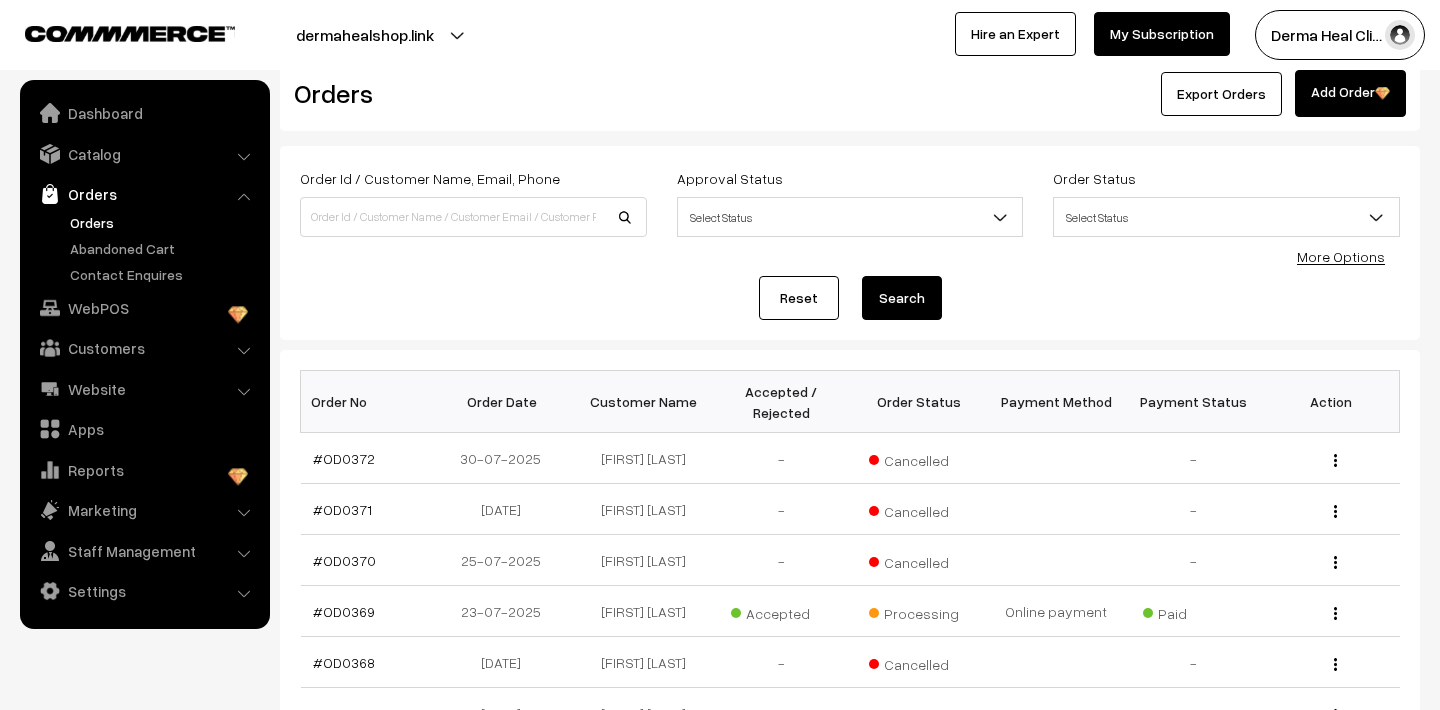 scroll, scrollTop: 0, scrollLeft: 0, axis: both 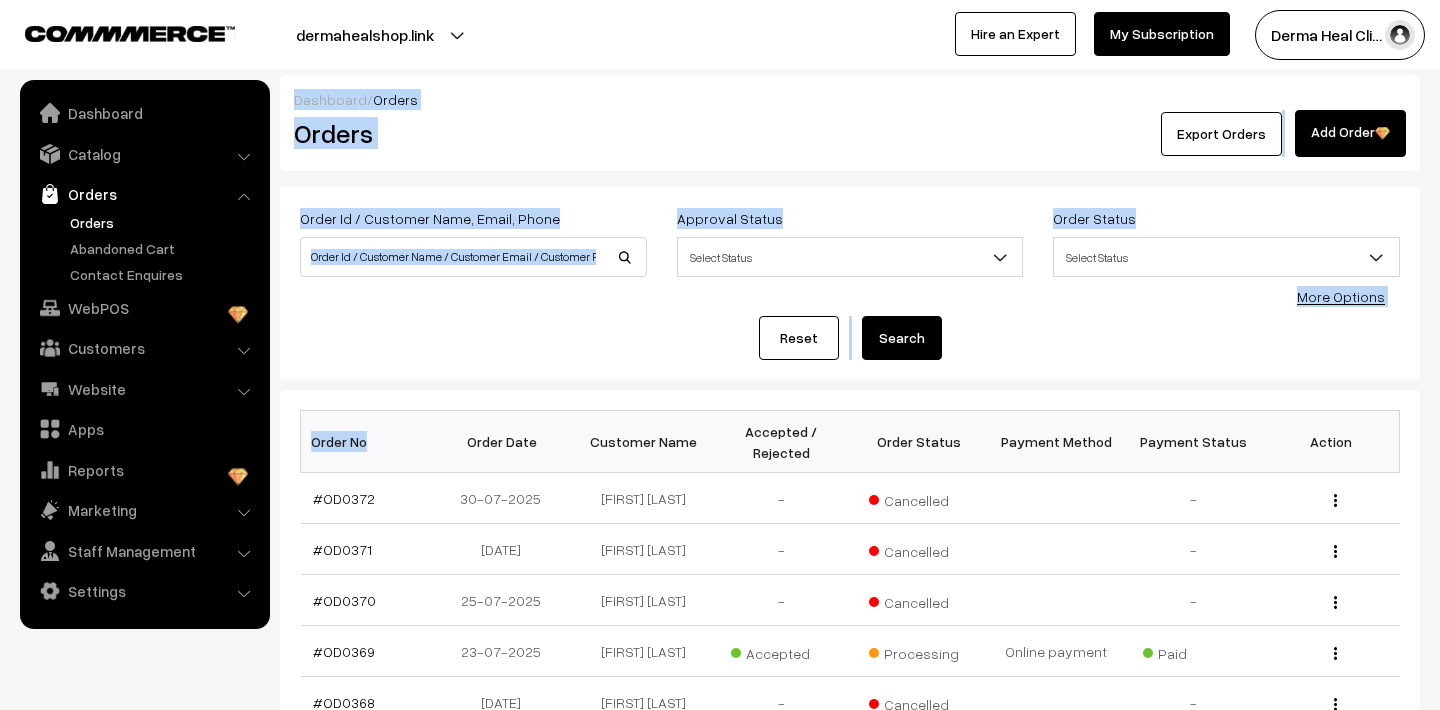drag, startPoint x: 292, startPoint y: 92, endPoint x: 402, endPoint y: 463, distance: 386.96384 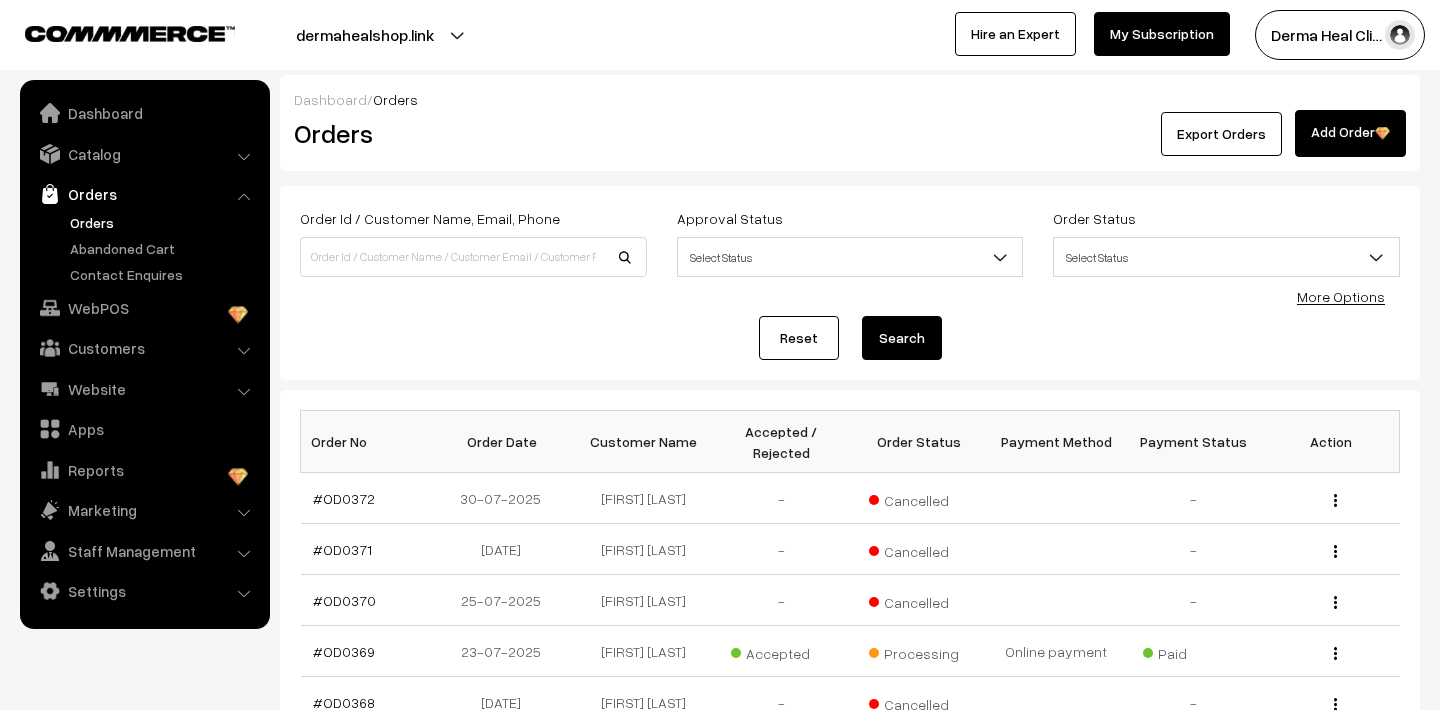 click on "Export Orders
Add Order" at bounding box center [1040, 133] 